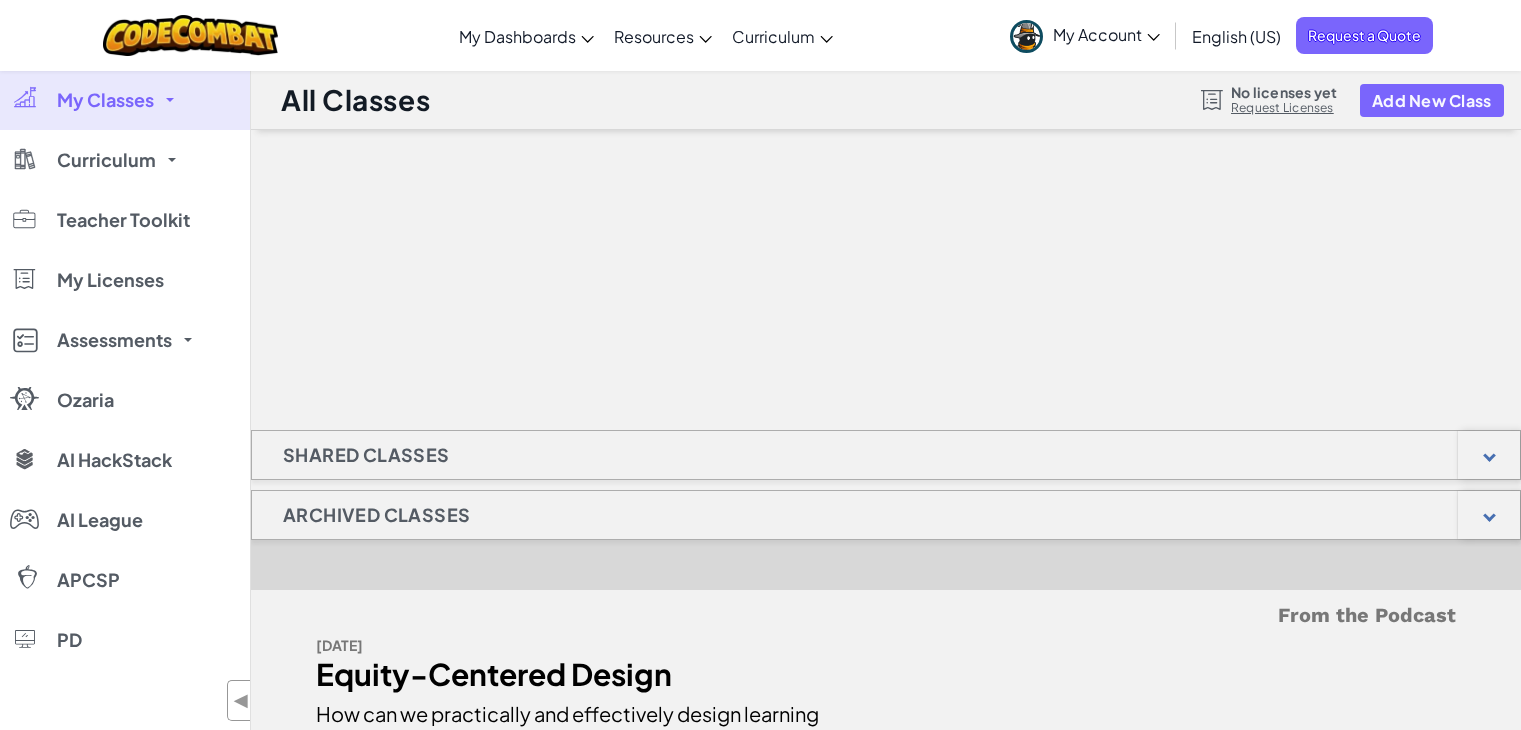 scroll, scrollTop: 0, scrollLeft: 0, axis: both 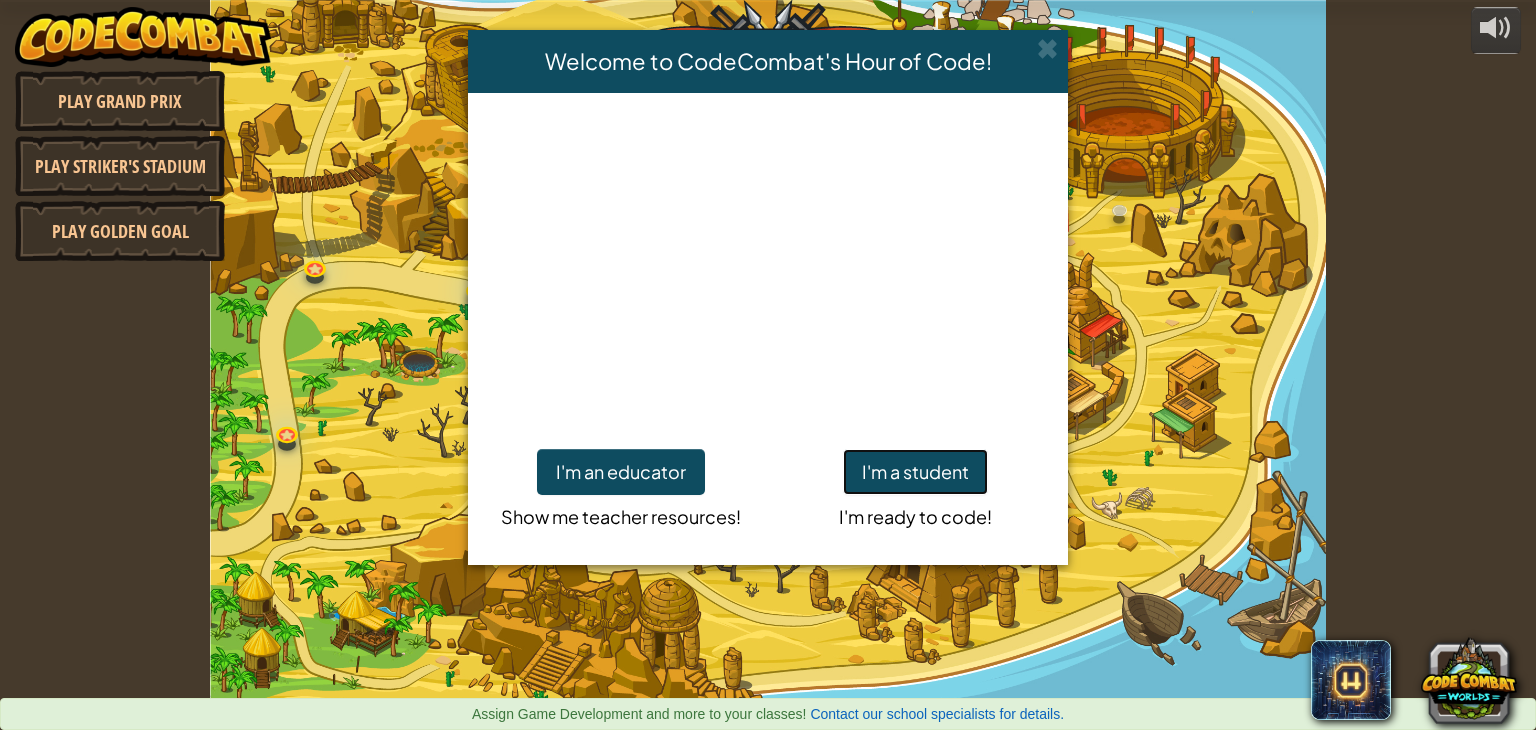 click on "I'm a student" at bounding box center (915, 472) 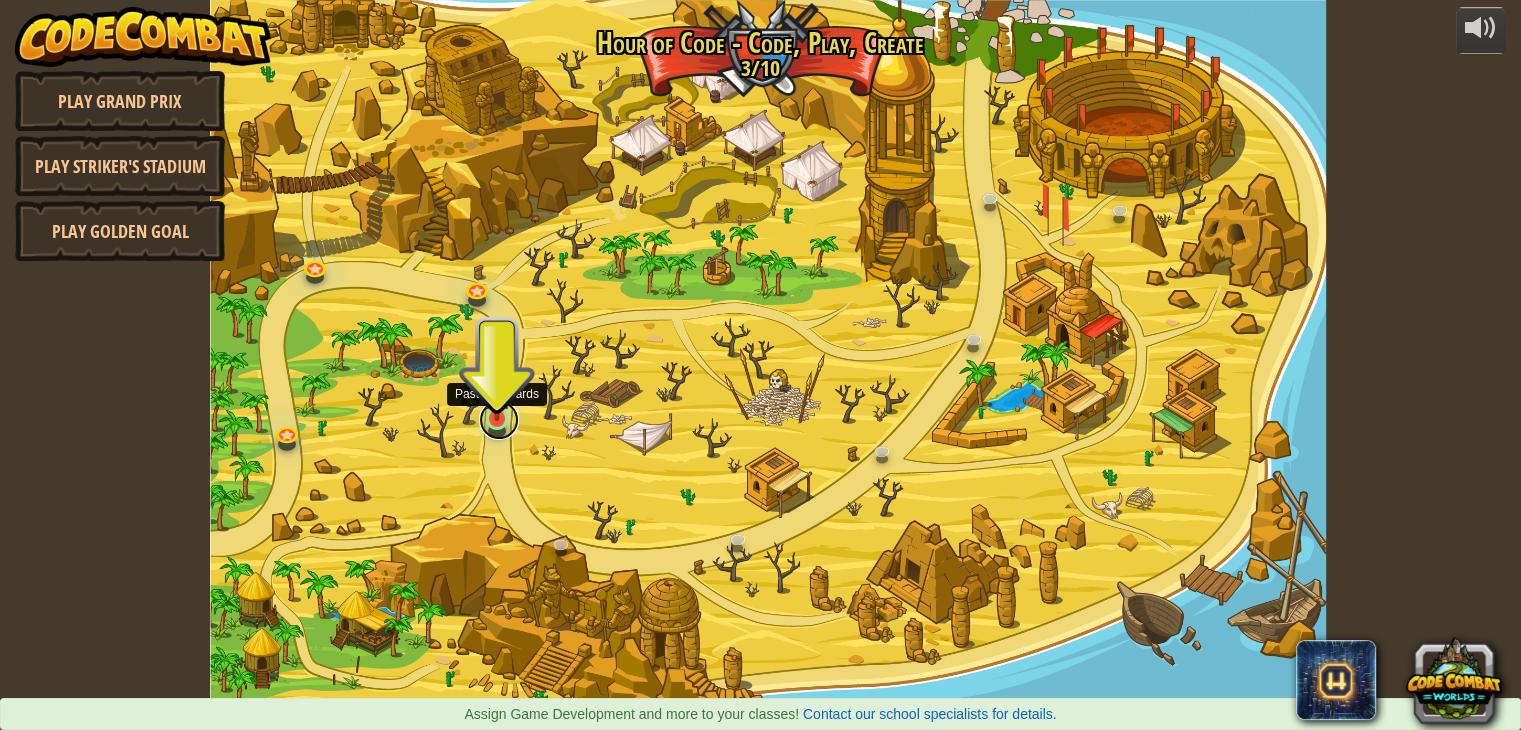 click at bounding box center (499, 420) 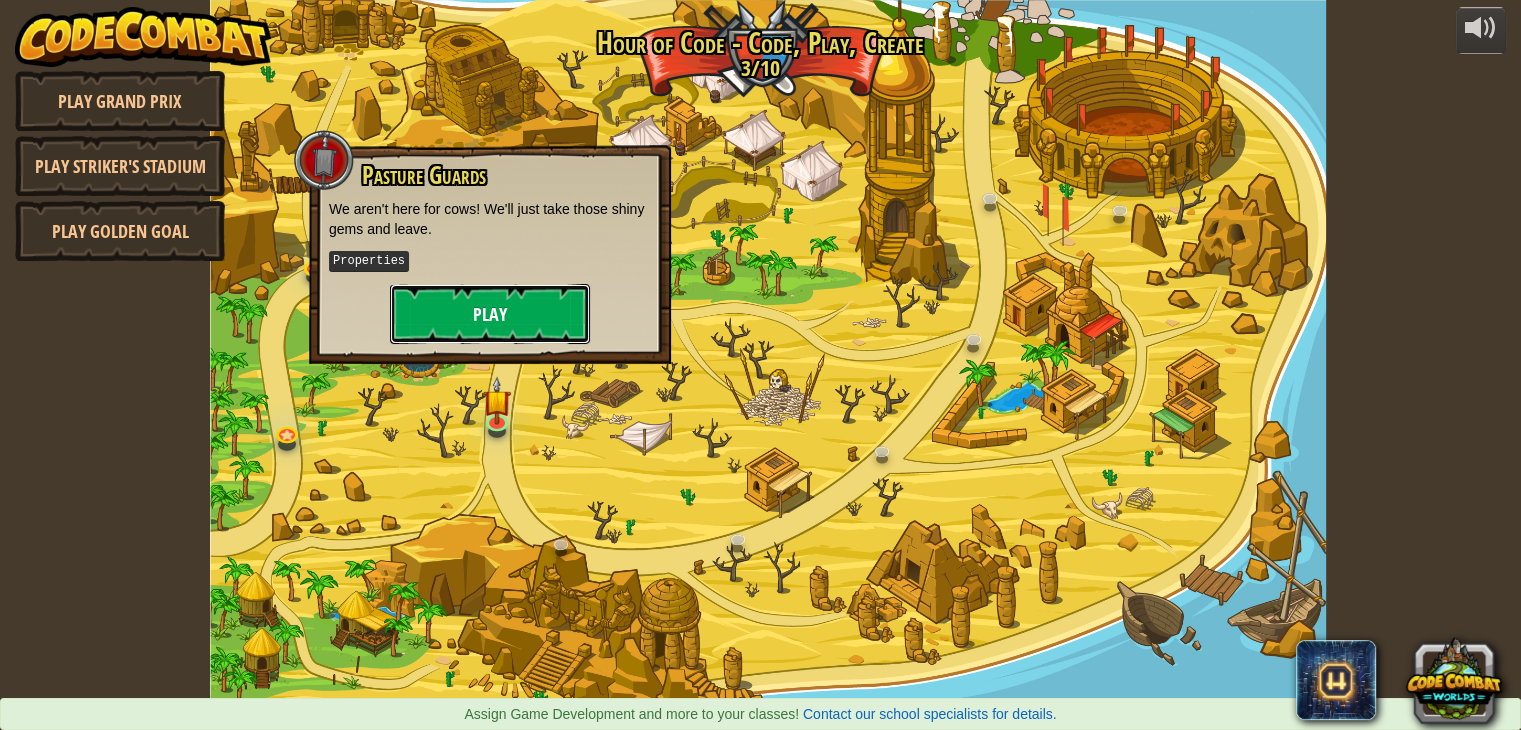 click on "Play" at bounding box center (490, 314) 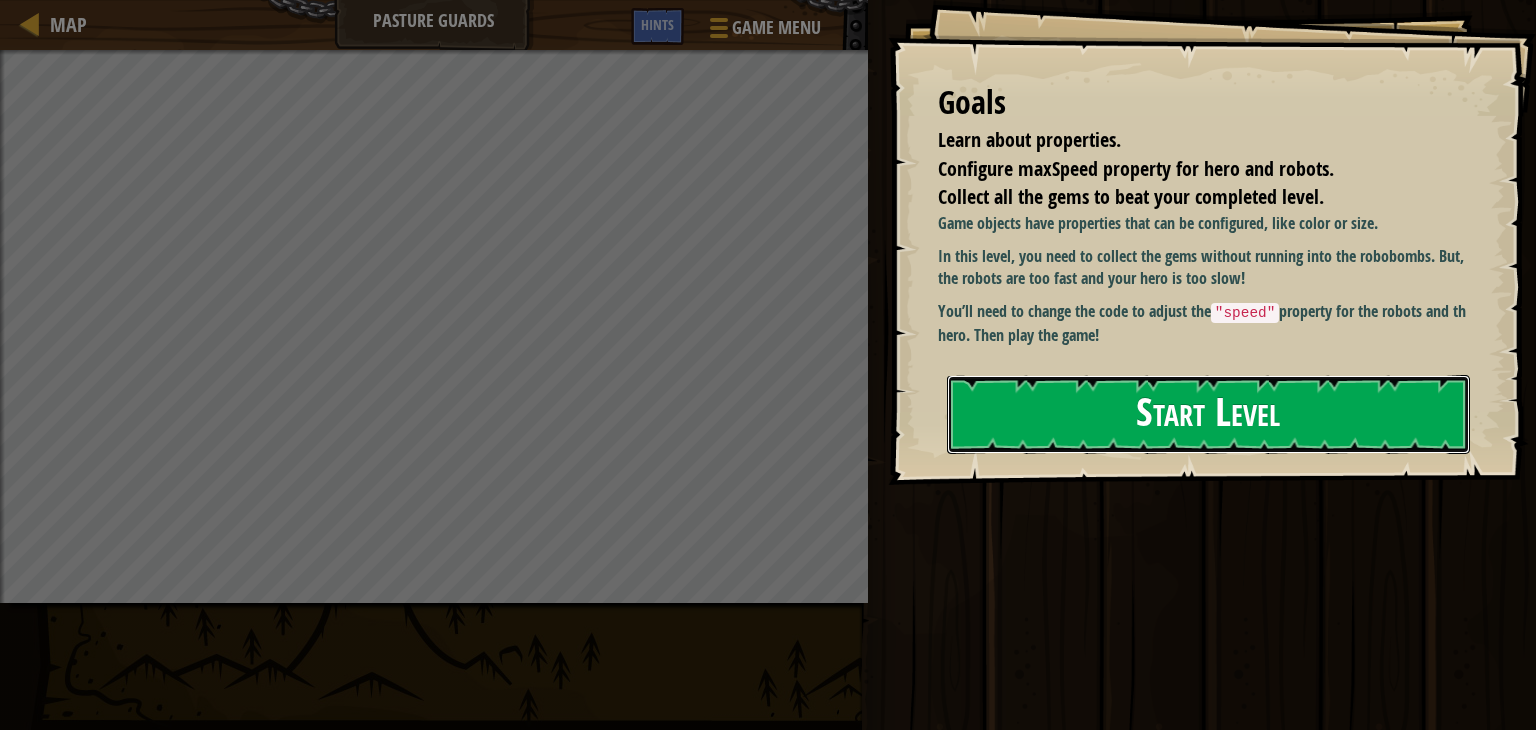 click on "Start Level" at bounding box center (1208, 414) 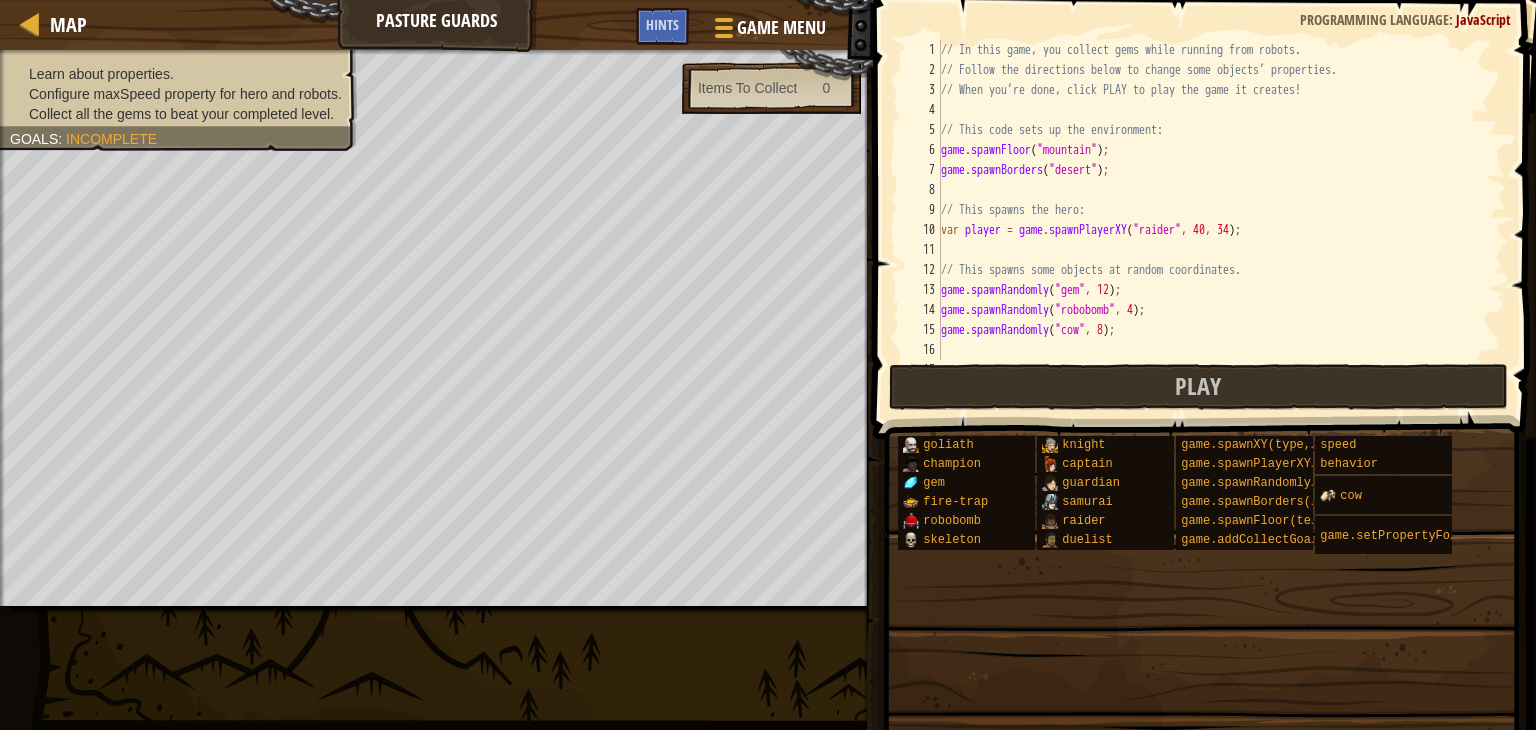 scroll, scrollTop: 320, scrollLeft: 0, axis: vertical 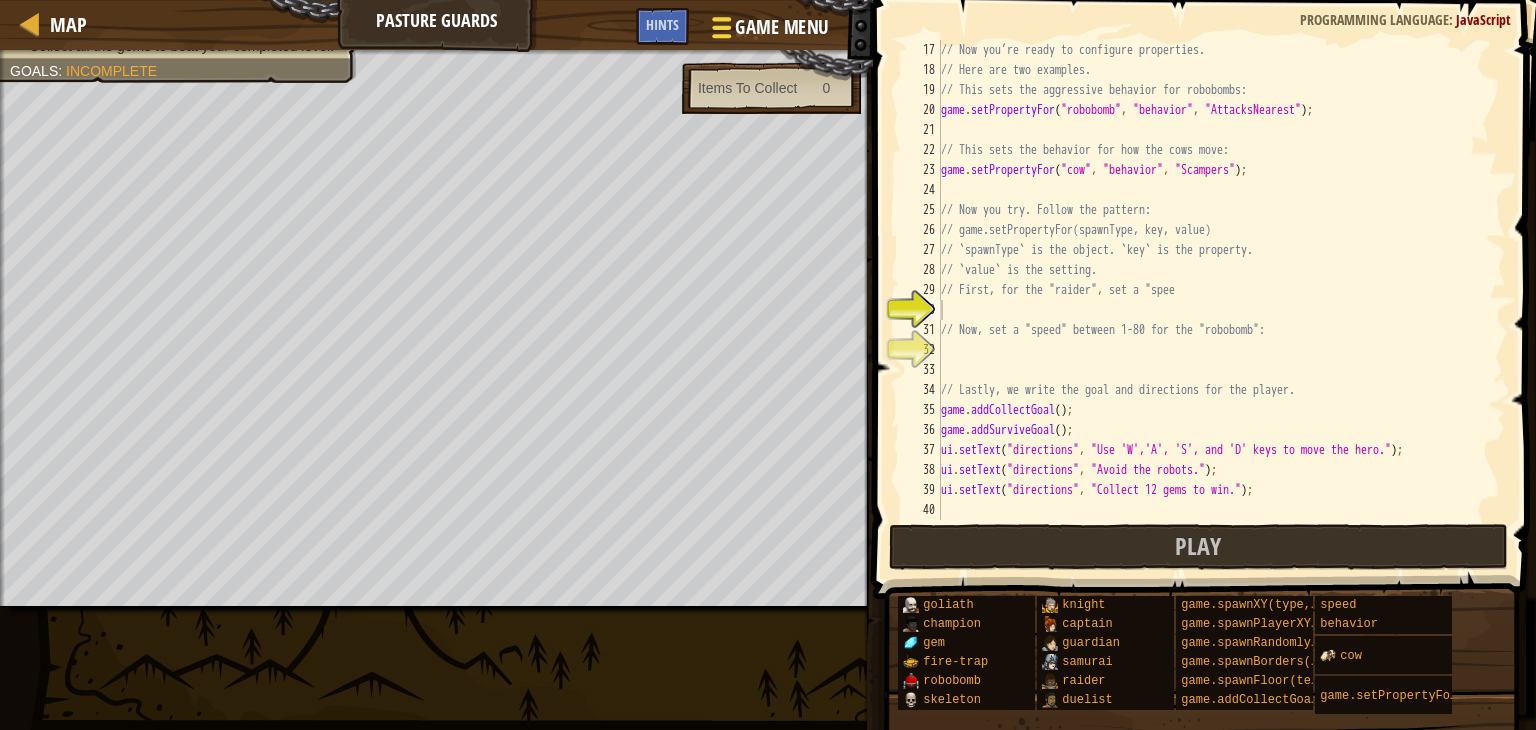click at bounding box center [722, 28] 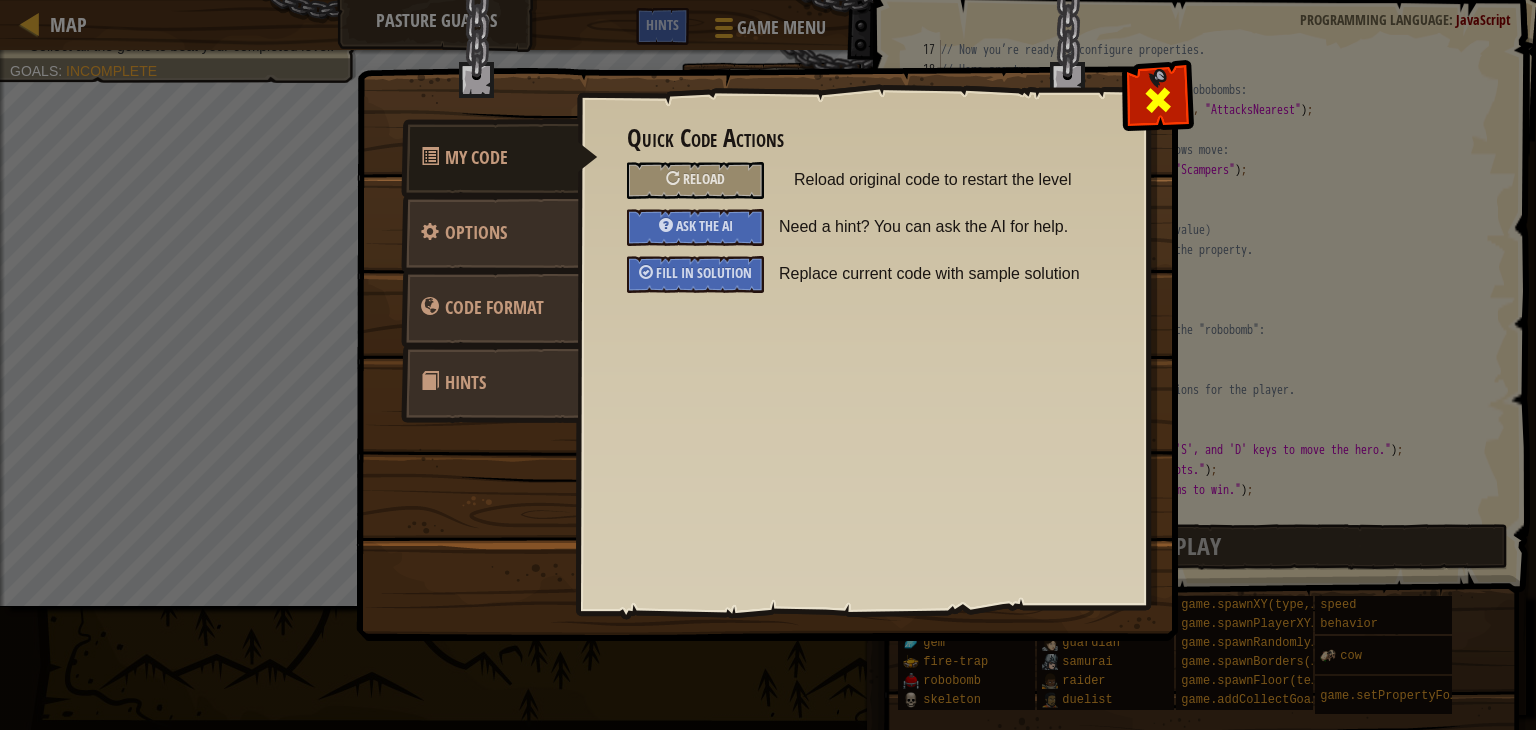 click at bounding box center [1158, 100] 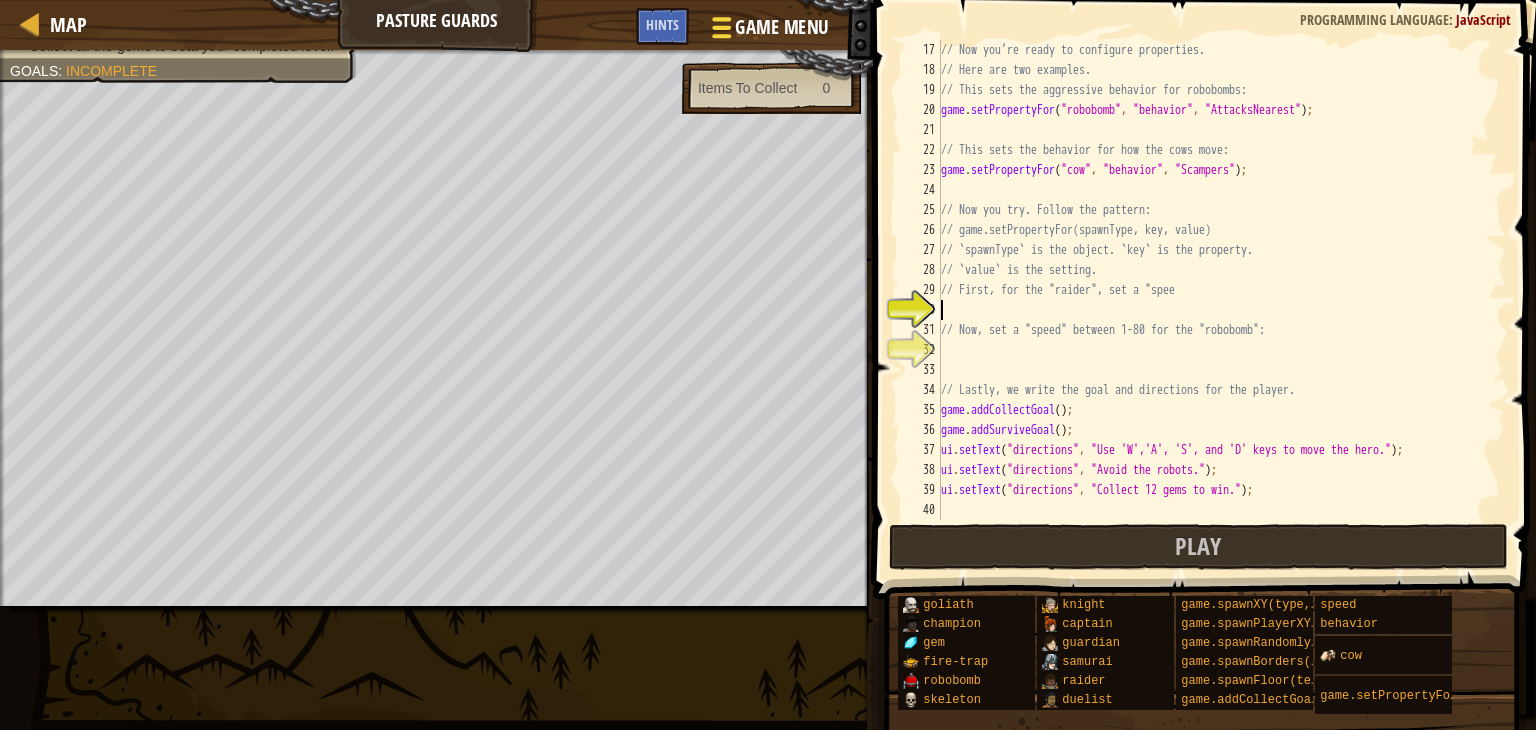 click on "Game Menu" at bounding box center (782, 27) 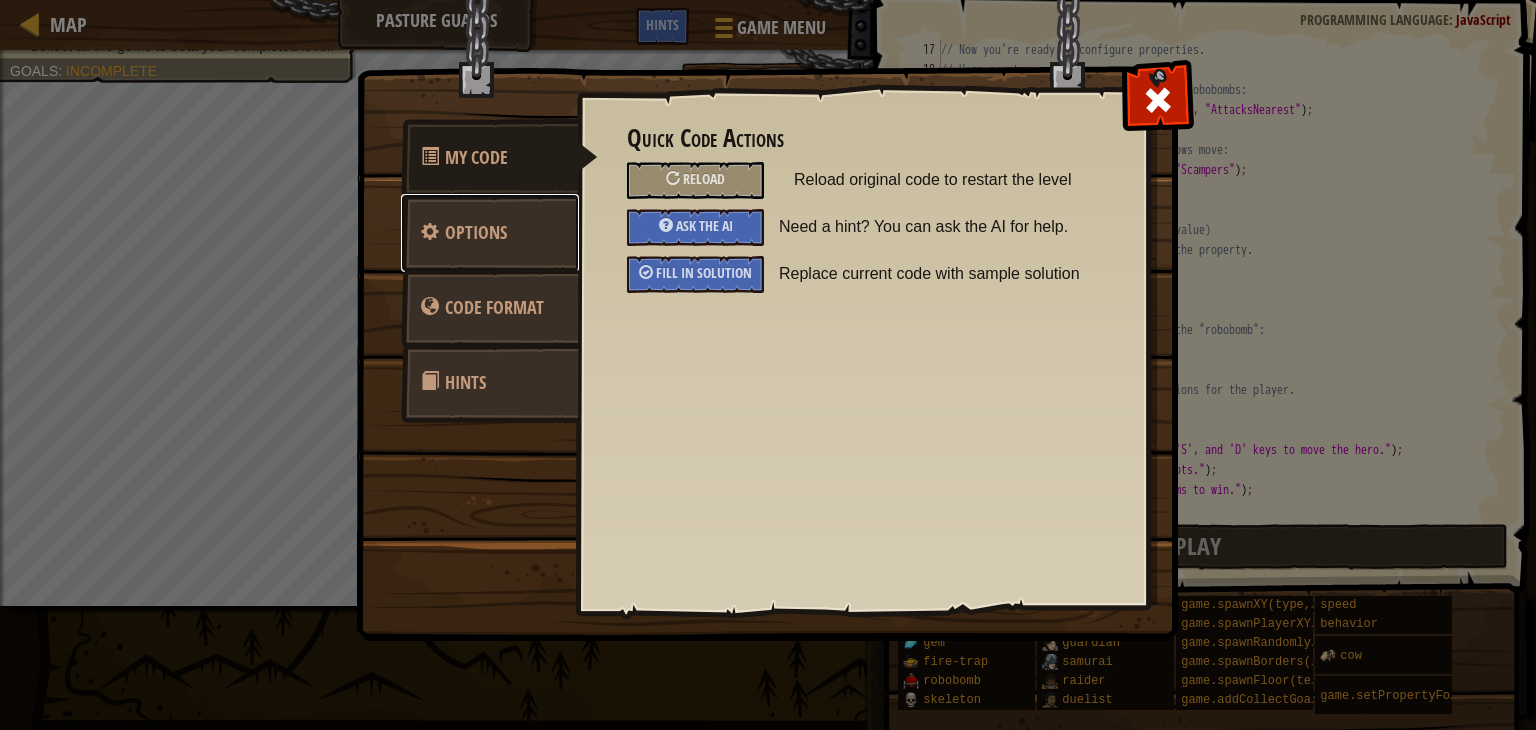 click on "Options" at bounding box center [490, 233] 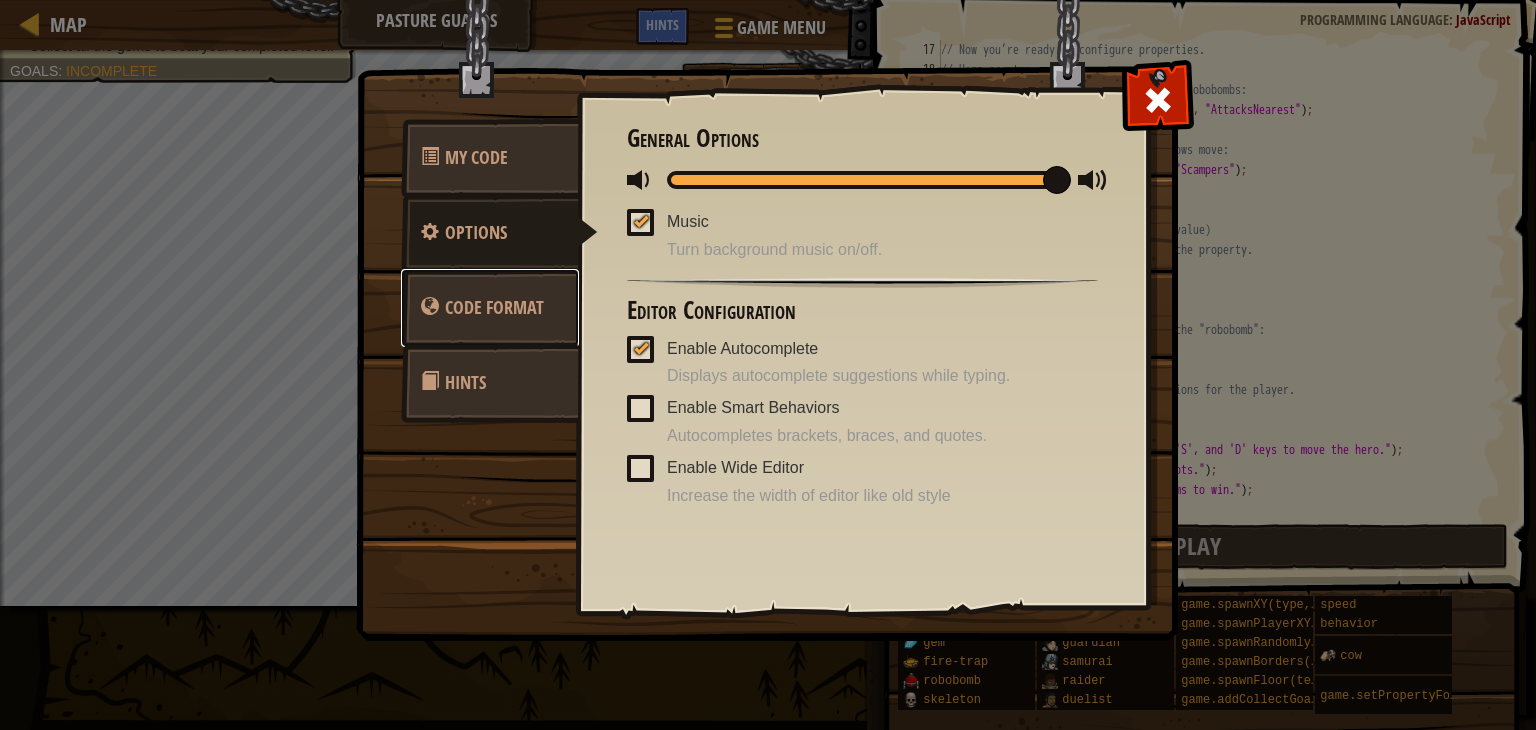 click on "Code Format" at bounding box center [494, 307] 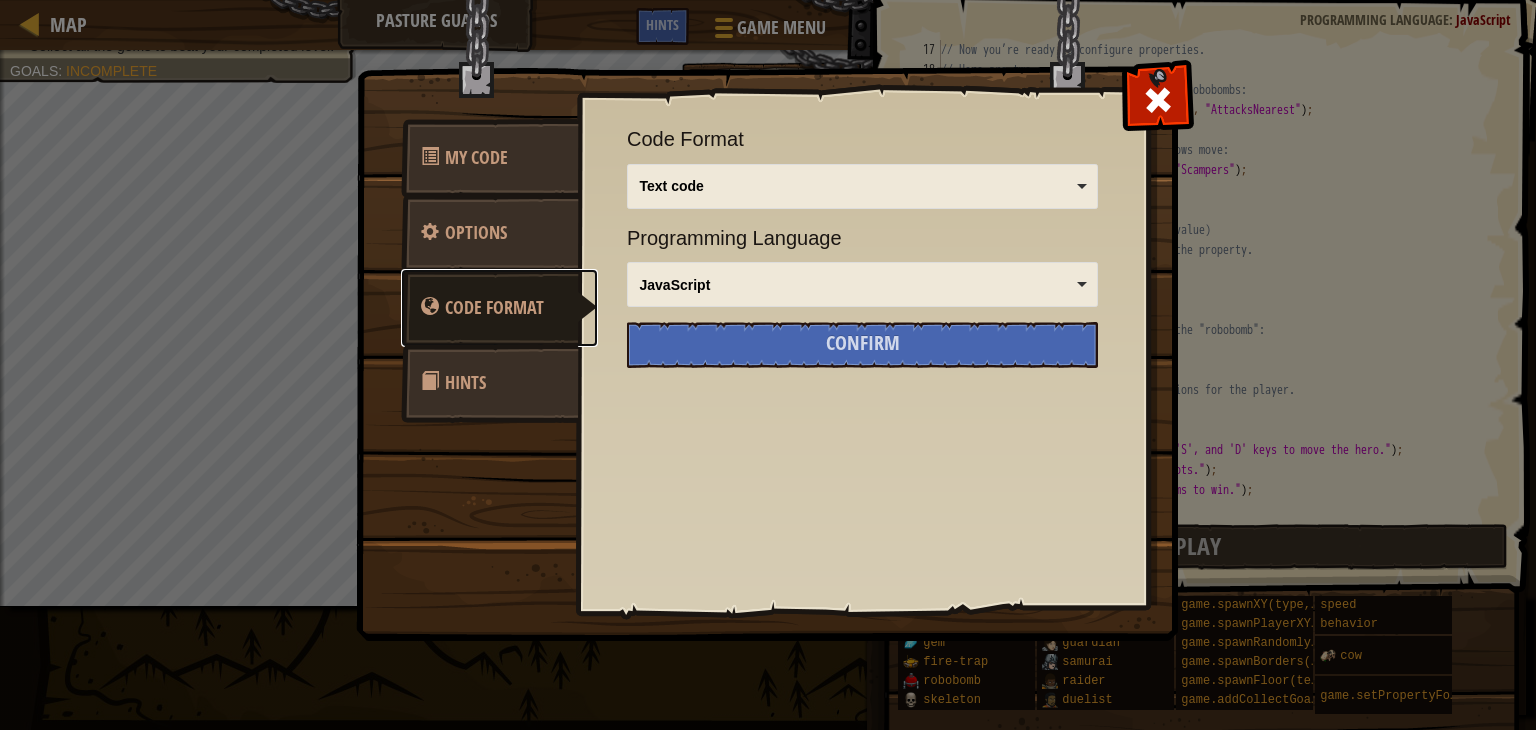click on "JavaScript" at bounding box center [857, 285] 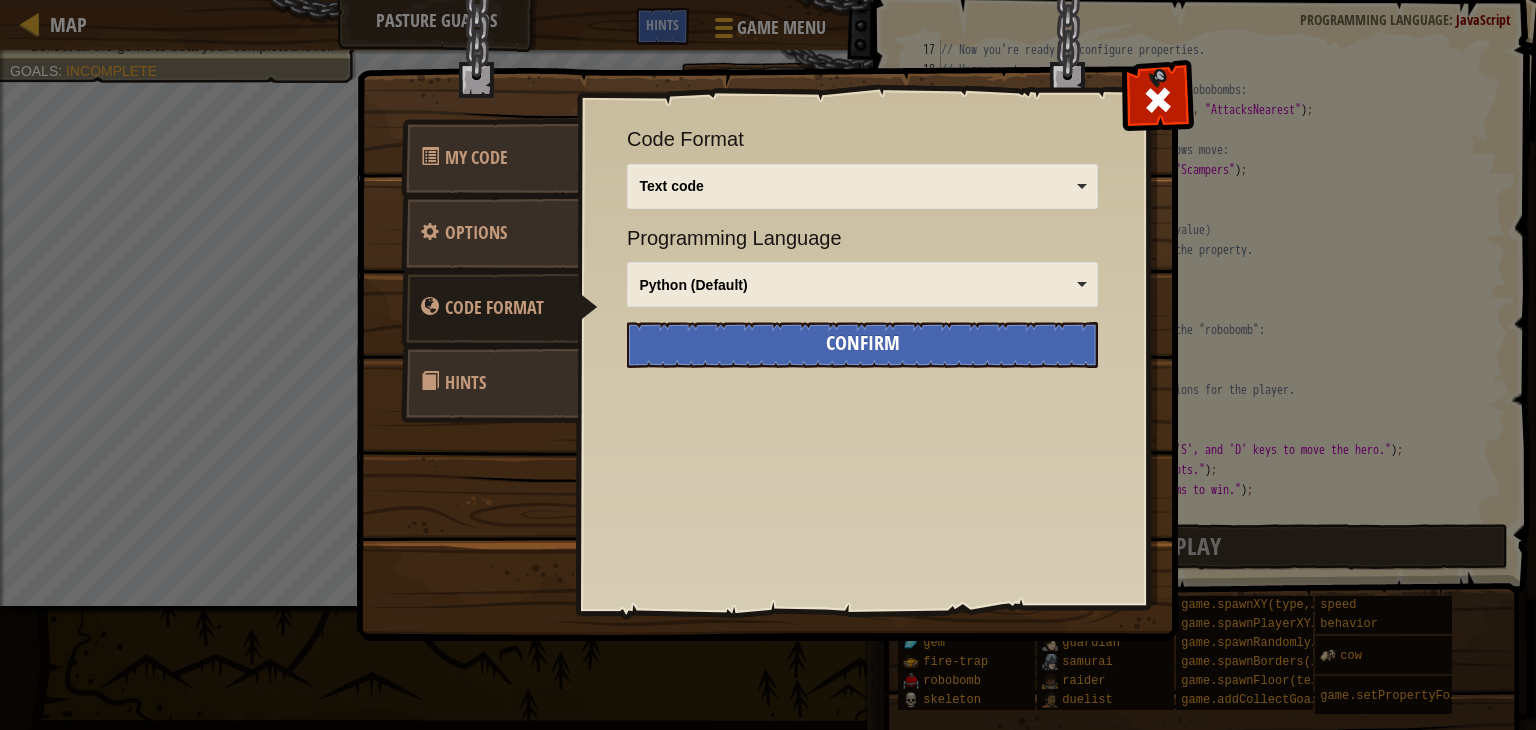 click on "Confirm" at bounding box center [862, 345] 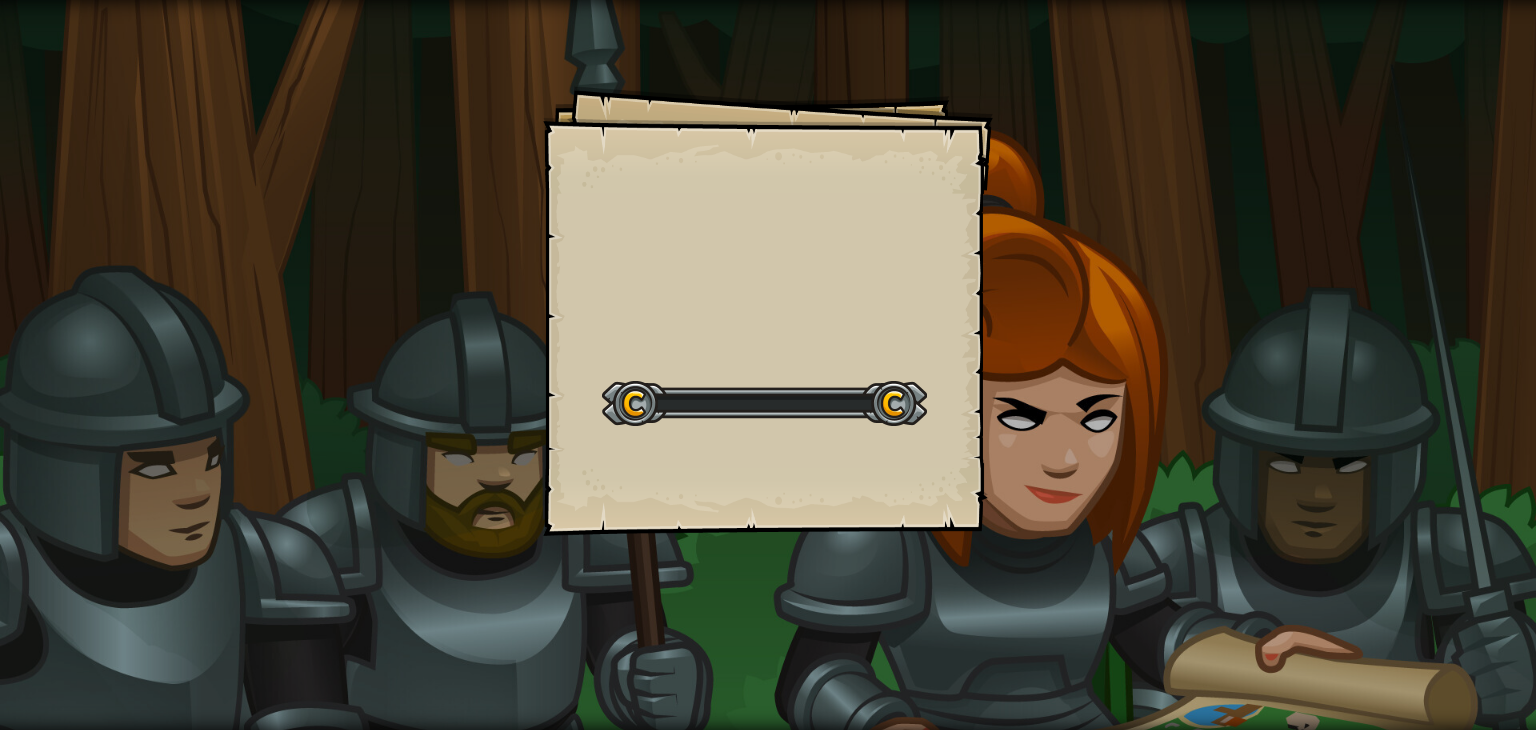 scroll, scrollTop: 0, scrollLeft: 0, axis: both 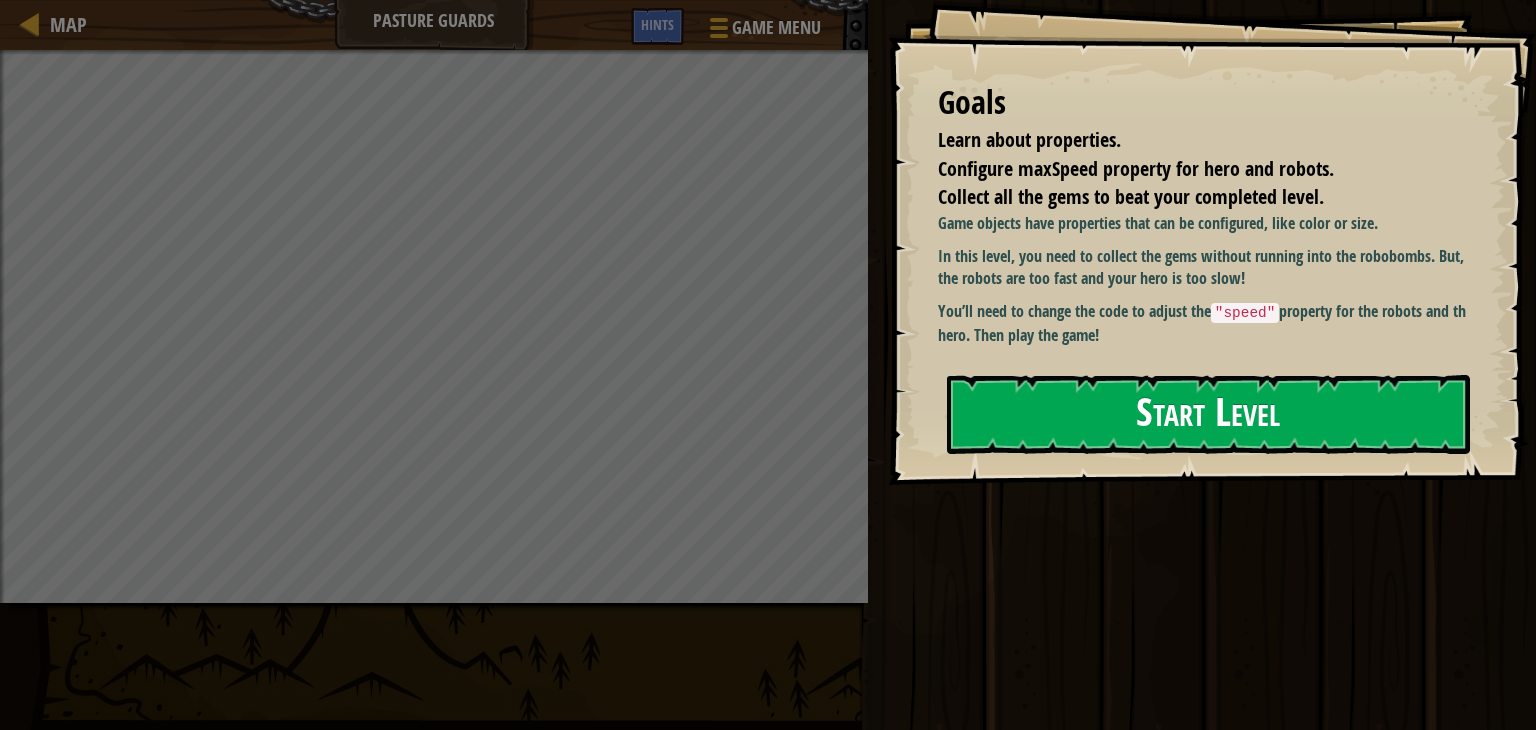 click on "Start Level" at bounding box center (1208, 414) 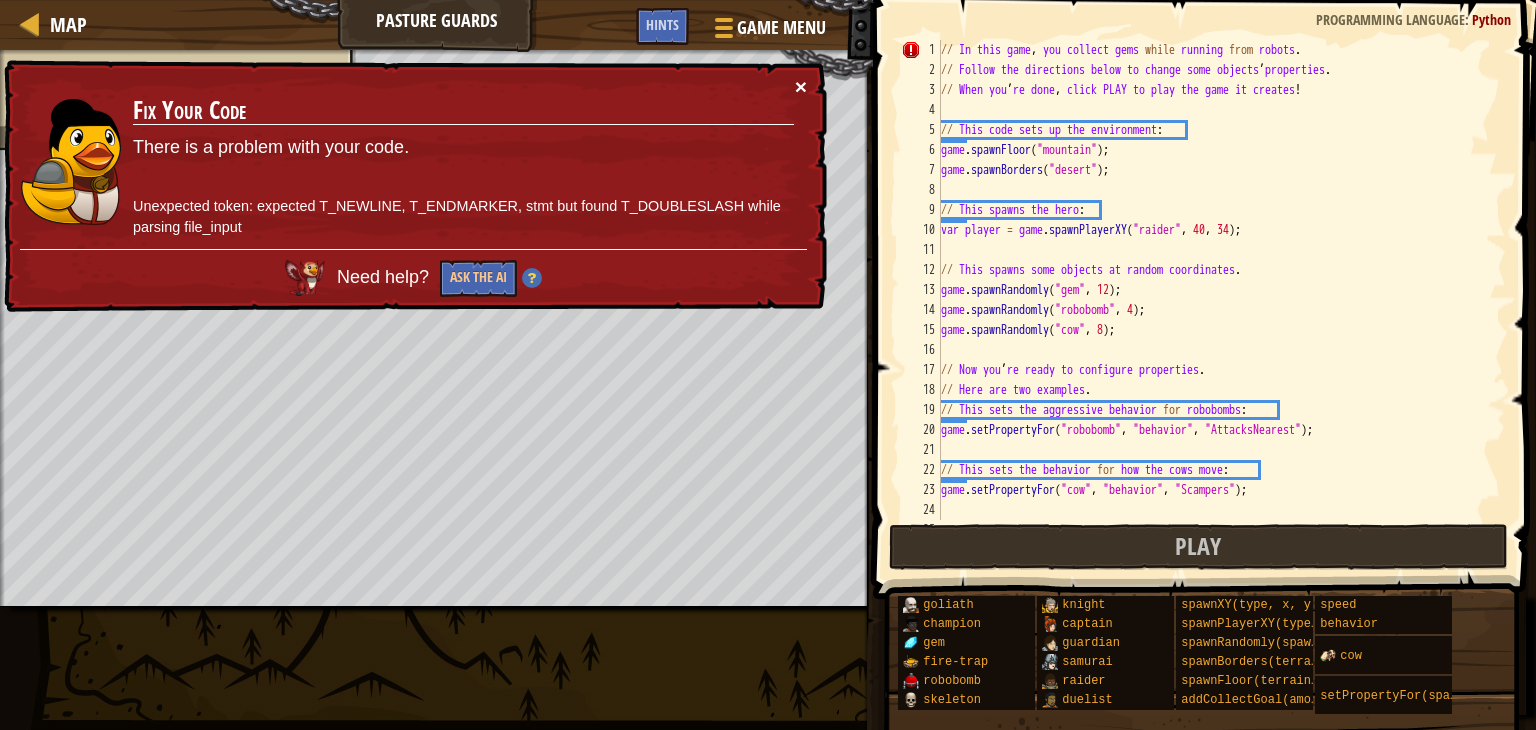 click on "×" at bounding box center (801, 86) 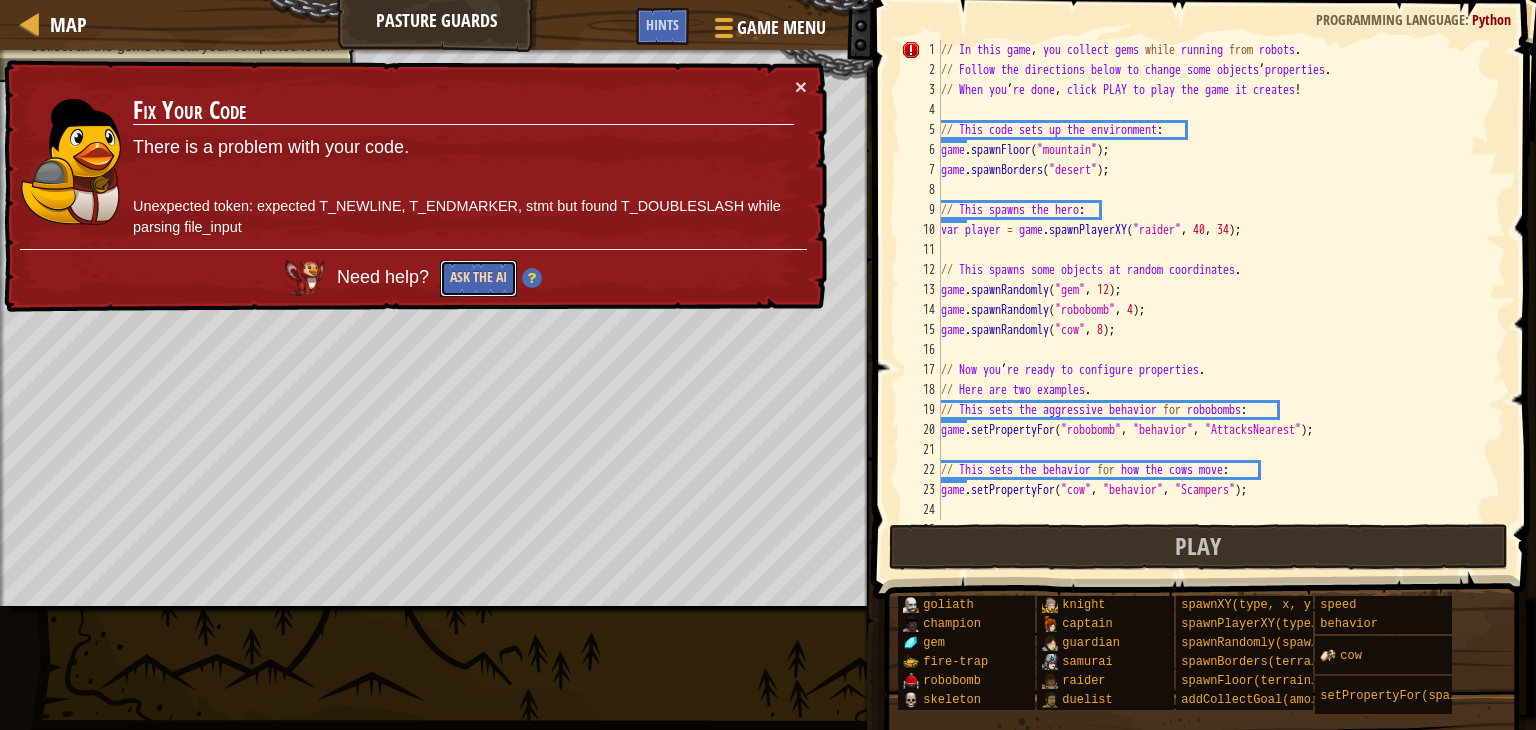 click on "Ask the AI" at bounding box center (478, 278) 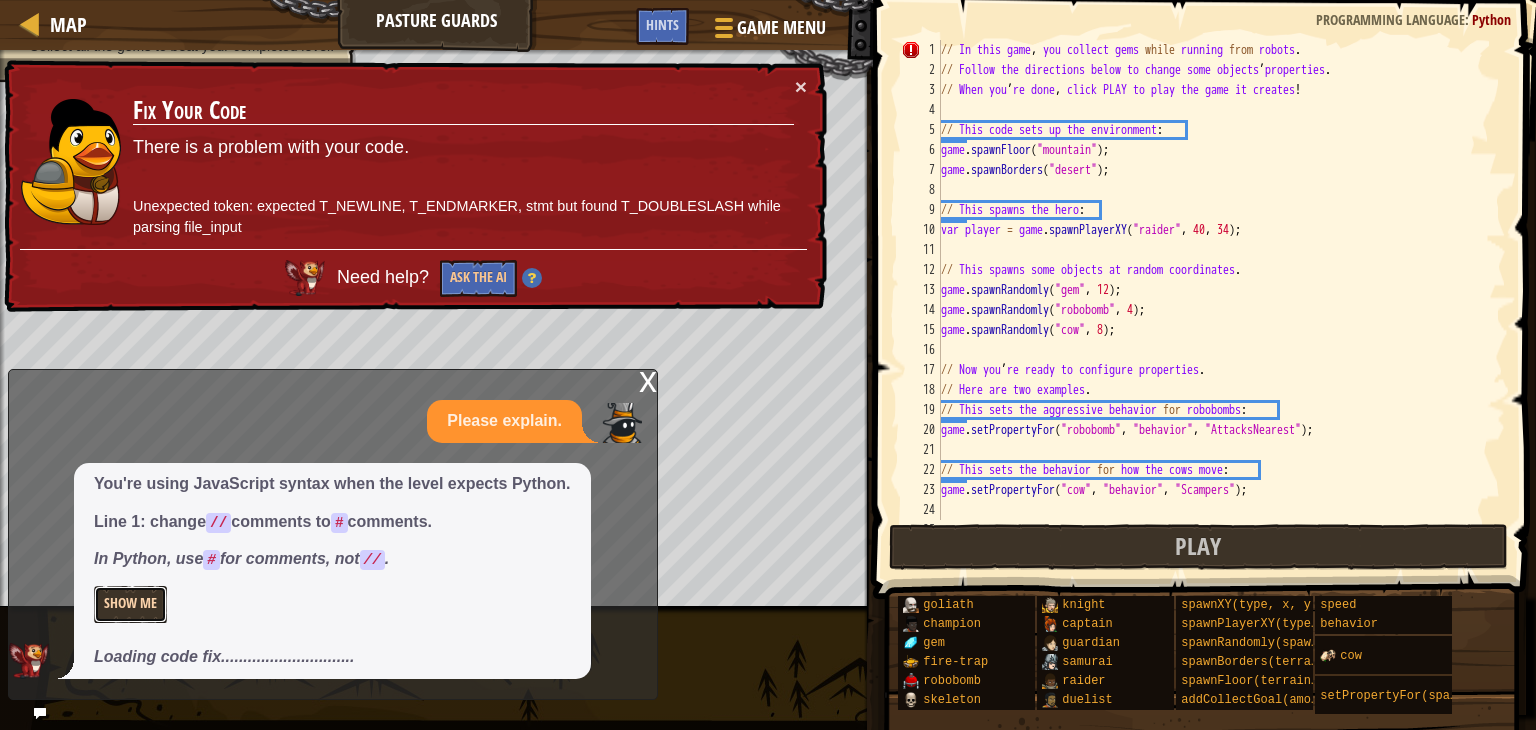 click on "Show Me" at bounding box center [130, 604] 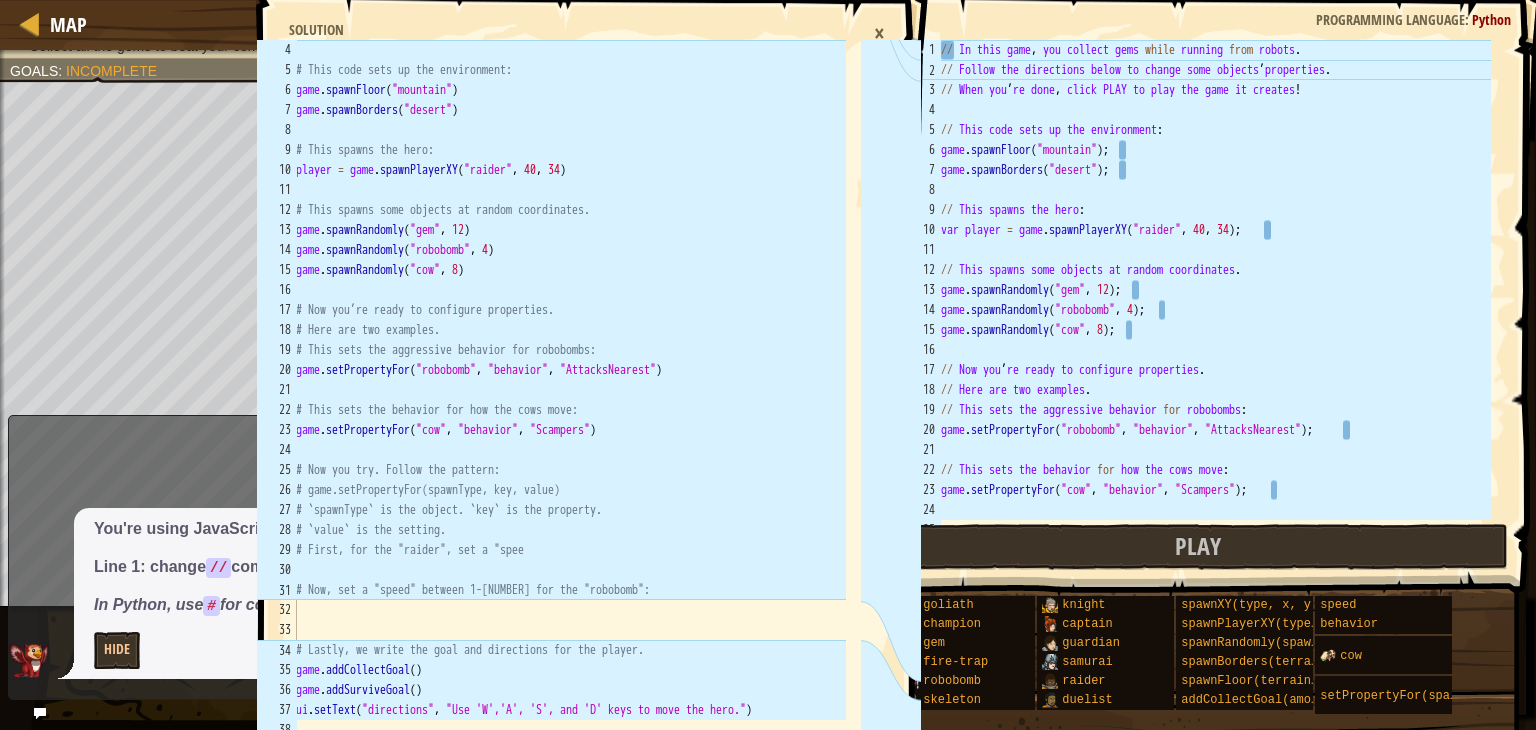 scroll, scrollTop: 120, scrollLeft: 0, axis: vertical 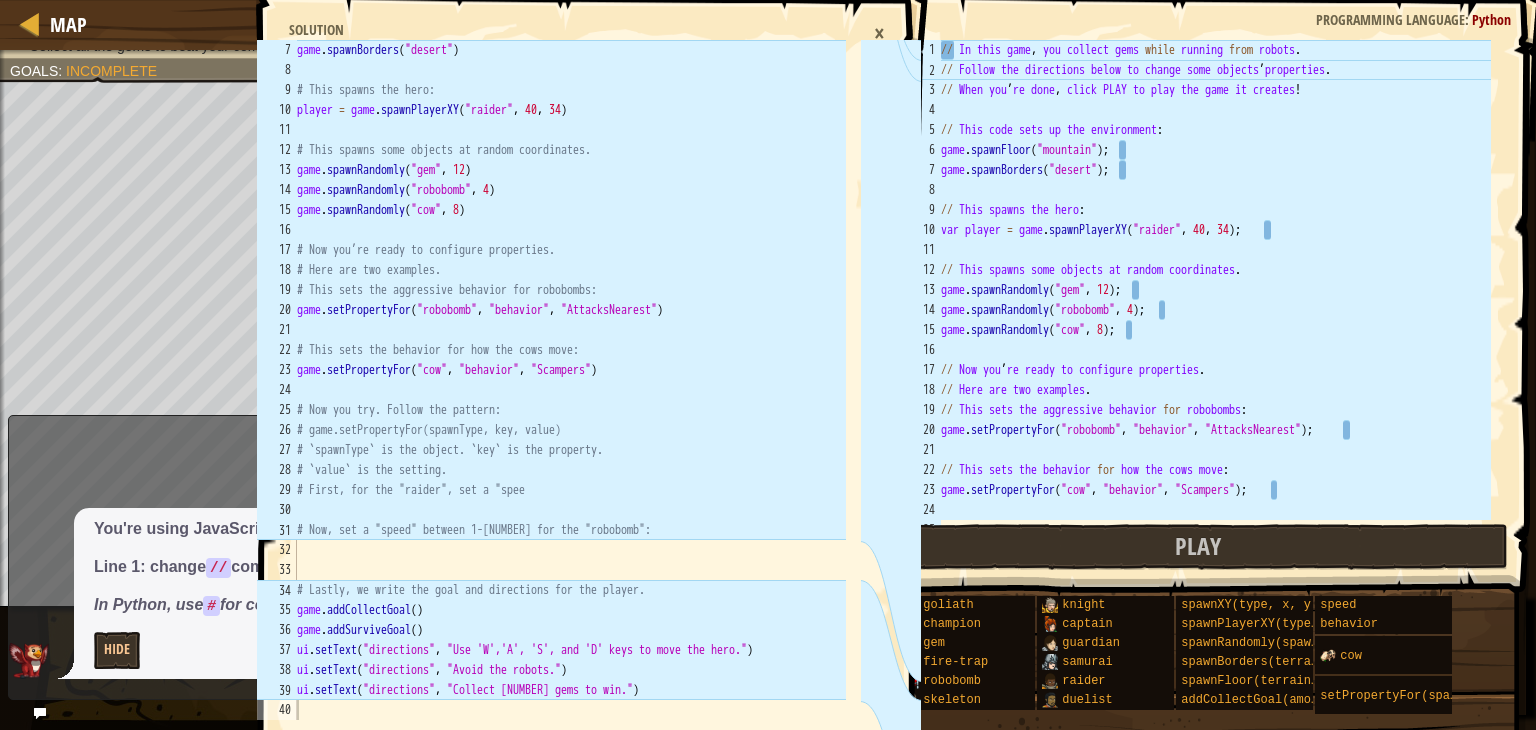 click on "//   In   this   game ,   you   collect   gems   while   running   from   robots . //   Follow   the   directions   below   to   change   some   objects ’  properties . //   When   you ’ re   done ,   click   PLAY   to   play   the   game   it   creates ! //   This   code   sets   up   the   environment : game . spawnFloor ( "mountain" ) ; game . spawnBorders ( "desert" ) ; //   This   spawns   the   hero : var   player   =   game . spawnPlayerXY ( "raider" ,   [NUMBER] ,   [NUMBER] ) ; //   This   spawns   some   objects   at   random   coordinates . game . spawnRandomly ( "gem" ,   [NUMBER] ) ; game . spawnRandomly ( "robobomb" ,   [NUMBER] ) ; game . spawnRandomly ( "cow" ,   [NUMBER] ) ; //   Now   you ’ re   ready   to   configure   properties . //   Here   are   two   examples . //   This   sets   the   aggressive   behavior   for   robobombs : game . setPropertyFor ( "robobomb" ,   "behavior" ,   "AttacksNearest" ) ; //   This   sets   the   behavior   for   how   the   cows   move : game . setPropertyFor ( "cow" ,   "behavior"" at bounding box center (1214, 300) 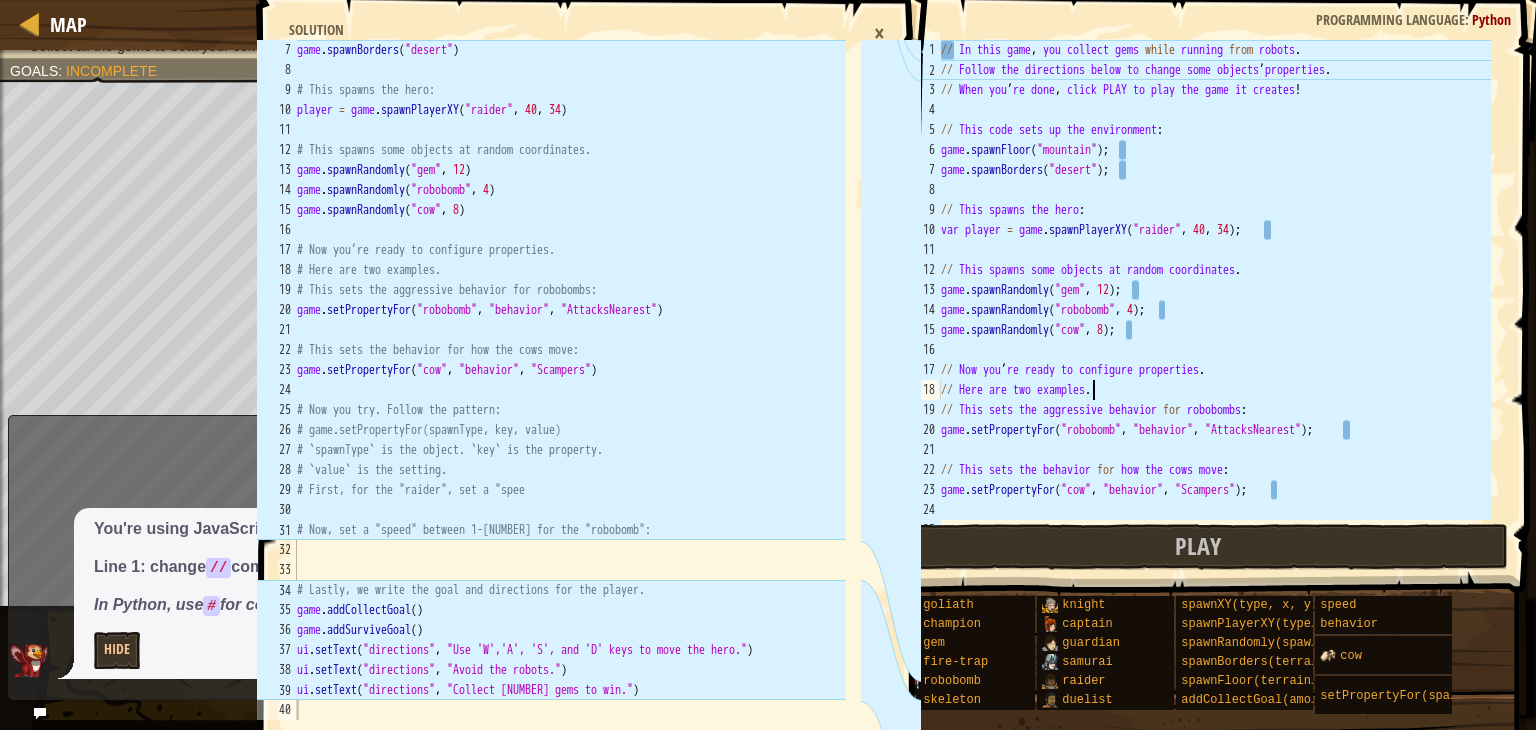 click on "×" at bounding box center (879, 33) 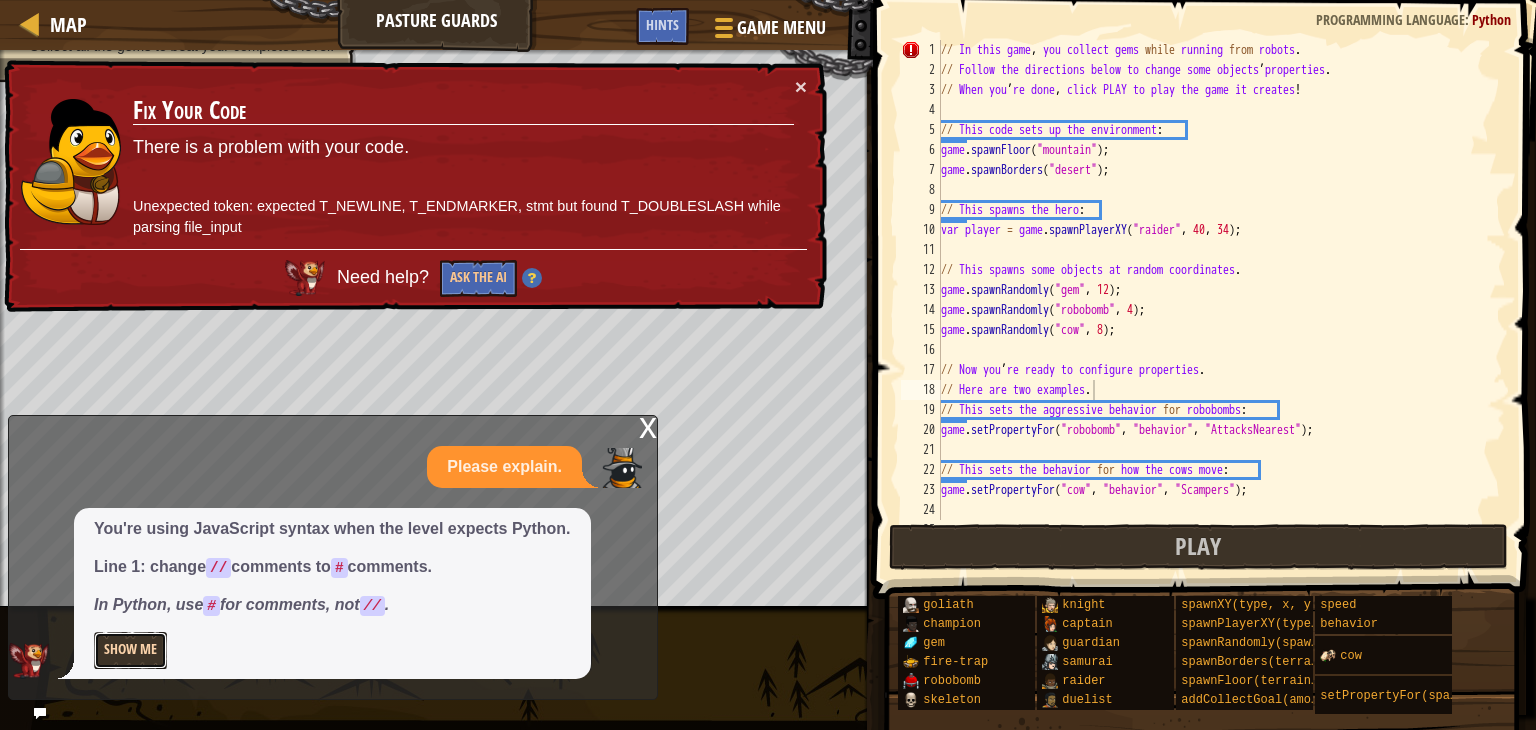 click on "Show Me" at bounding box center (130, 650) 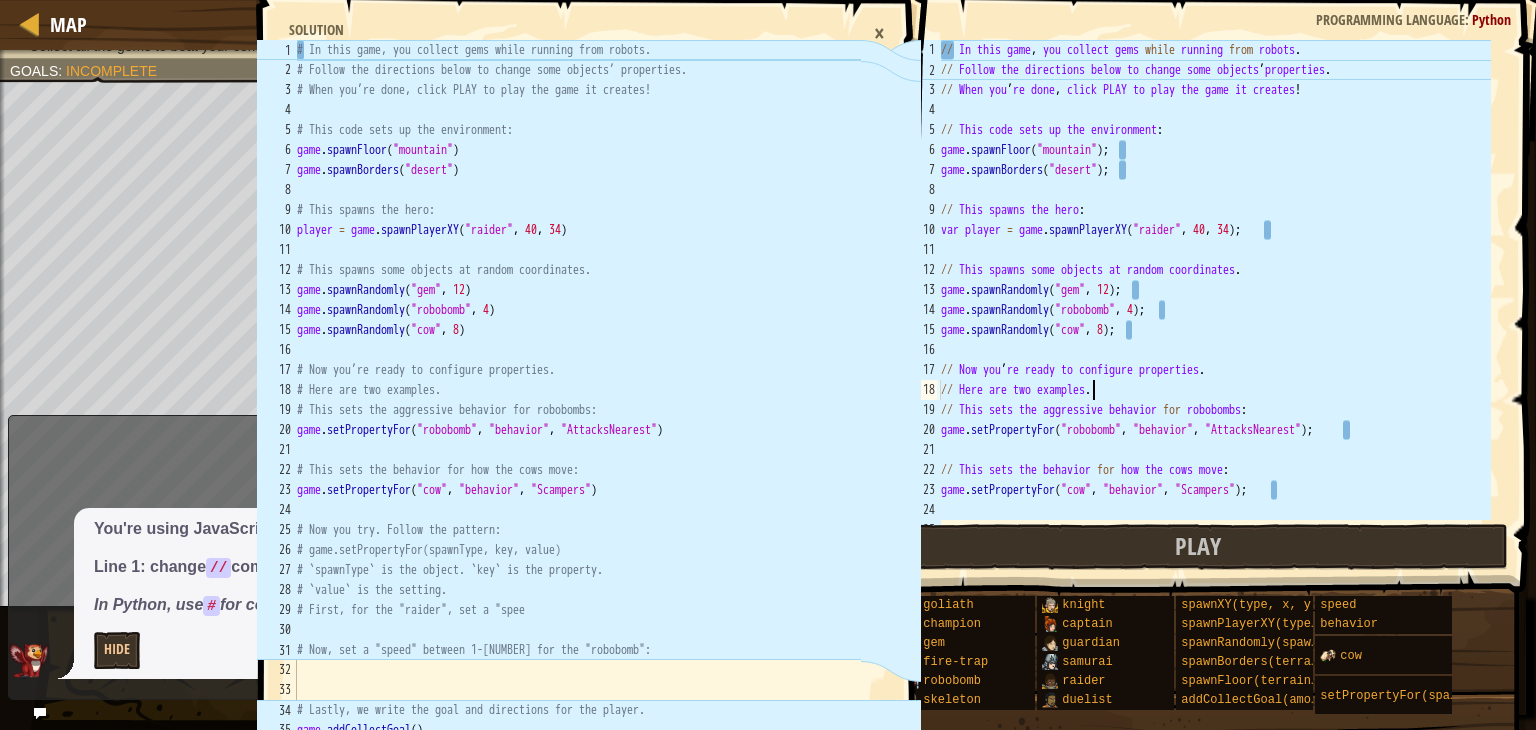 click on "# In this game, you collect gems while running from robots. # Follow the directions below to change some objects’ properties. # When you’re done, click PLAY to play the game it creates! # This code sets up the environment: game . spawnFloor ( "mountain" ) game . spawnBorders ( "desert" ) # This spawns the hero: player   =   game . spawnPlayerXY ( "raider" ,   [NUMBER] ,   [NUMBER] ) # This spawns some objects at random coordinates. game . spawnRandomly ( "gem" ,   [NUMBER] ) game . spawnRandomly ( "robobomb" ,   [NUMBER] ) game . spawnRandomly ( "cow" ,   [NUMBER] ) # Now you’re ready to configure properties. # Here are two examples. # This sets the aggressive behavior for robobombs: game . setPropertyFor ( "robobomb" ,   "behavior" ,   "AttacksNearest" ) # This sets the behavior for how the cows move: game . setPropertyFor ( "cow" ,   "behavior" ,   "Scampers" ) # Now you try. Follow the pattern: # game.setPropertyFor(spawnType, key, value) # `spawnType` is the object. `key` is the property. # `value` is the setting. game . ( ) game" at bounding box center [577, 480] 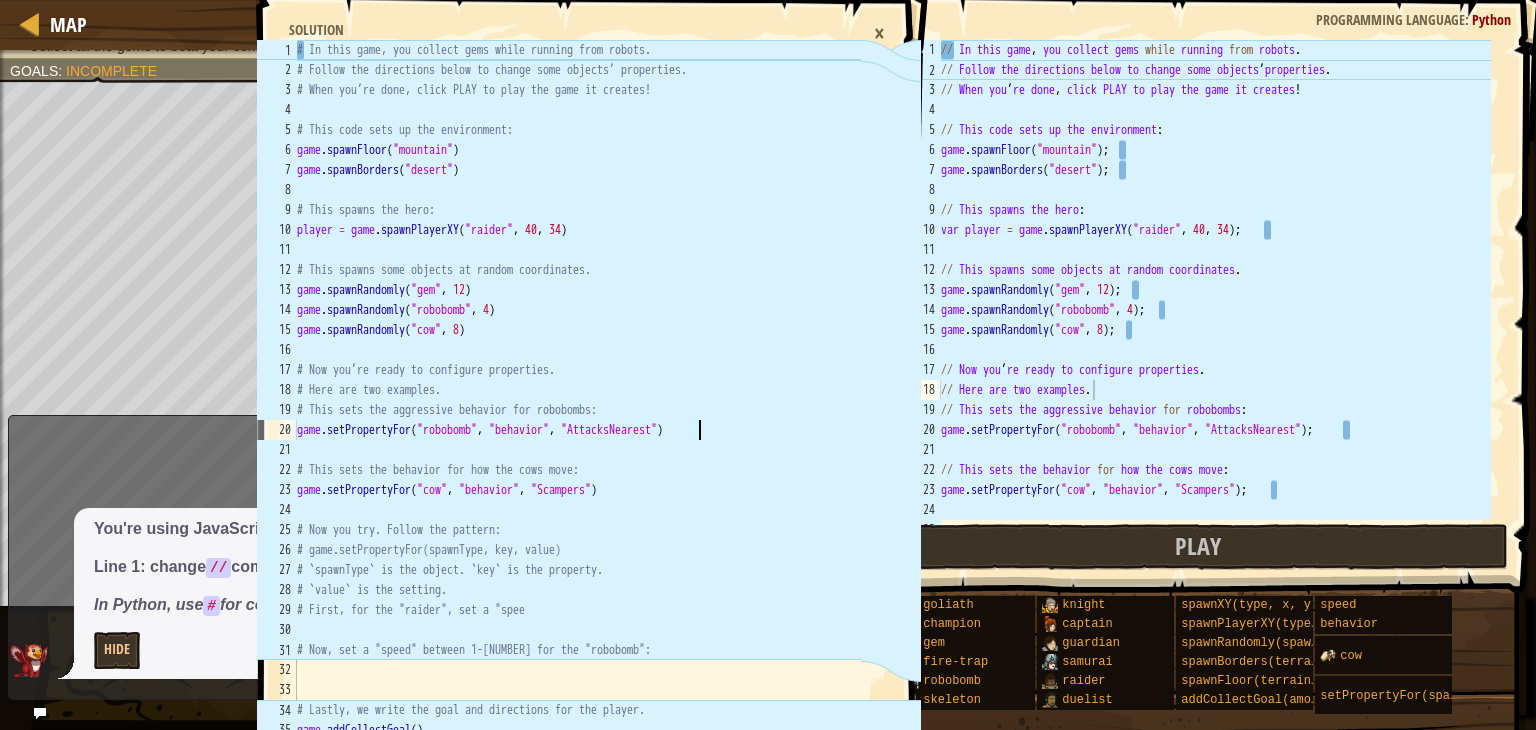 type on "ui.setText("directions", "Collect [NUMBER] gems to win.")" 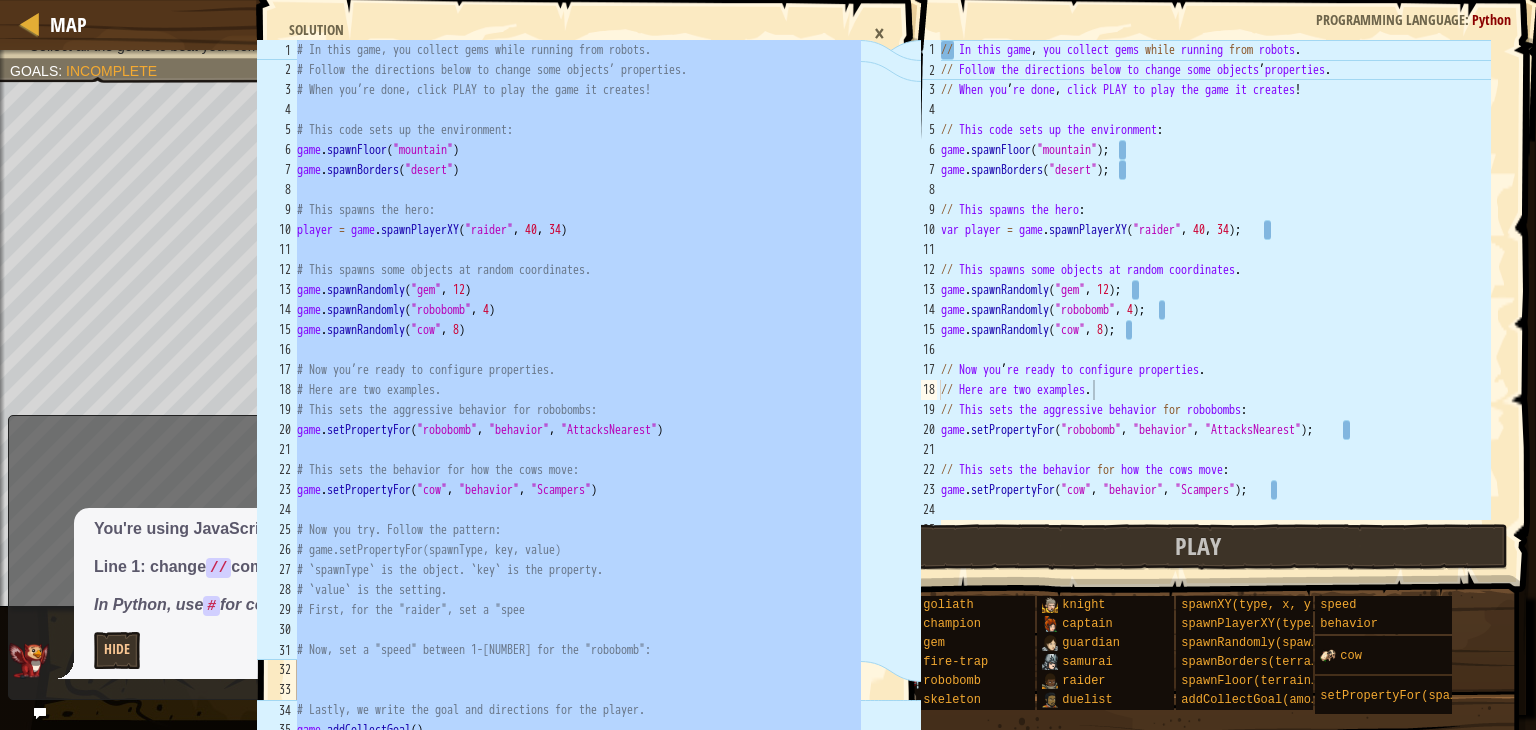 click on "//   In   this   game ,   you   collect   gems   while   running   from   robots . //   Follow   the   directions   below   to   change   some   objects ’  properties . //   When   you ’ re   done ,   click   PLAY   to   play   the   game   it   creates ! //   This   code   sets   up   the   environment : game . spawnFloor ( "mountain" ) ; game . spawnBorders ( "desert" ) ; //   This   spawns   the   hero : var   player   =   game . spawnPlayerXY ( "raider" ,   [NUMBER] ,   [NUMBER] ) ; //   This   spawns   some   objects   at   random   coordinates . game . spawnRandomly ( "gem" ,   [NUMBER] ) ; game . spawnRandomly ( "robobomb" ,   [NUMBER] ) ; game . spawnRandomly ( "cow" ,   [NUMBER] ) ; //   Now   you ’ re   ready   to   configure   properties . //   Here   are   two   examples . //   This   sets   the   aggressive   behavior   for   robobombs : game . setPropertyFor ( "robobomb" ,   "behavior" ,   "AttacksNearest" ) ; //   This   sets   the   behavior   for   how   the   cows   move : game . setPropertyFor ( "cow" ,   "behavior"" at bounding box center (1214, 300) 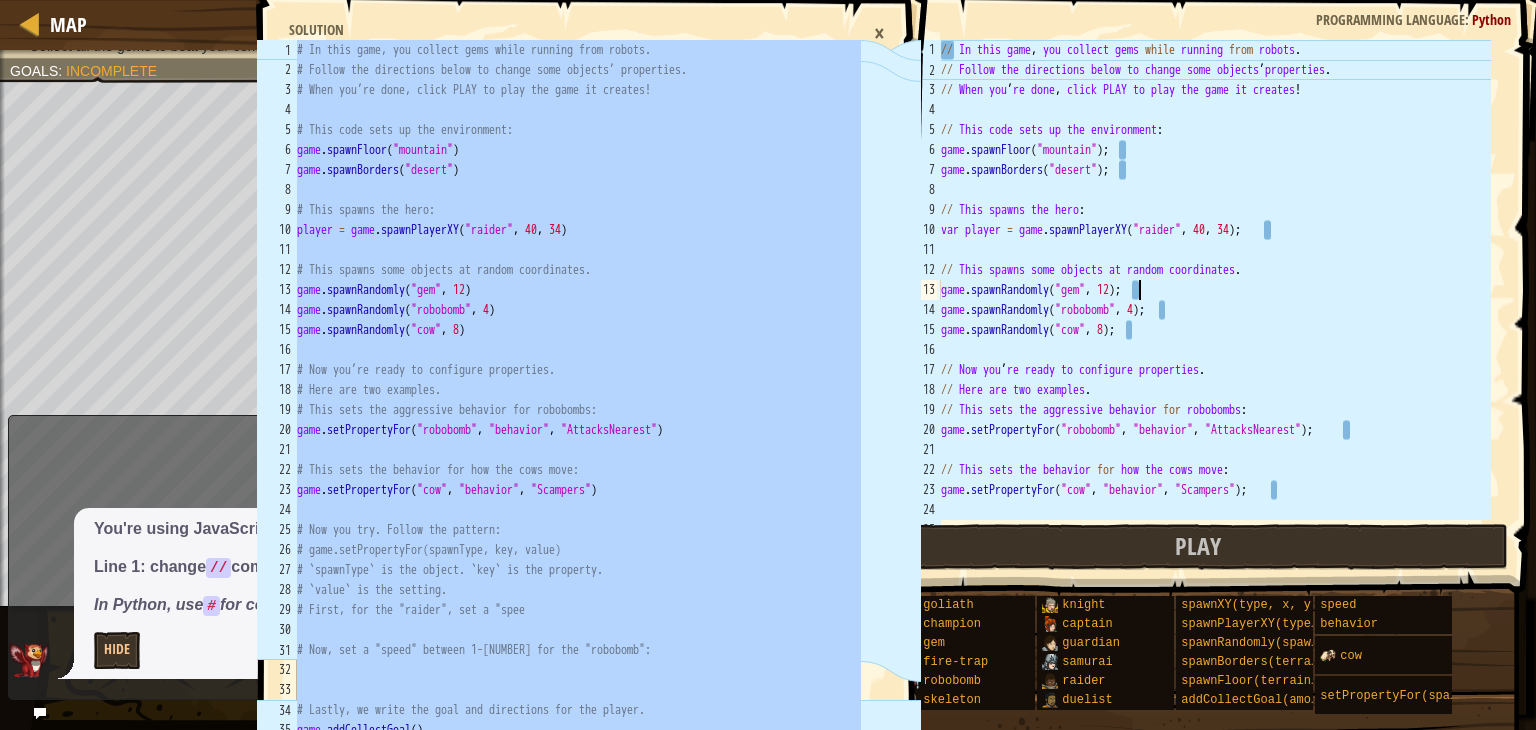 click on "//   In   this   game ,   you   collect   gems   while   running   from   robots . //   Follow   the   directions   below   to   change   some   objects ’  properties . //   When   you ’ re   done ,   click   PLAY   to   play   the   game   it   creates ! //   This   code   sets   up   the   environment : game . spawnFloor ( "mountain" ) ; game . spawnBorders ( "desert" ) ; //   This   spawns   the   hero : var   player   =   game . spawnPlayerXY ( "raider" ,   [NUMBER] ,   [NUMBER] ) ; //   This   spawns   some   objects   at   random   coordinates . game . spawnRandomly ( "gem" ,   [NUMBER] ) ; game . spawnRandomly ( "robobomb" ,   [NUMBER] ) ; game . spawnRandomly ( "cow" ,   [NUMBER] ) ; //   Now   you ’ re   ready   to   configure   properties . //   Here   are   two   examples . //   This   sets   the   aggressive   behavior   for   robobombs : game . setPropertyFor ( "robobomb" ,   "behavior" ,   "AttacksNearest" ) ; //   This   sets   the   behavior   for   how   the   cows   move : game . setPropertyFor ( "cow" ,   "behavior"" at bounding box center [1214, 300] 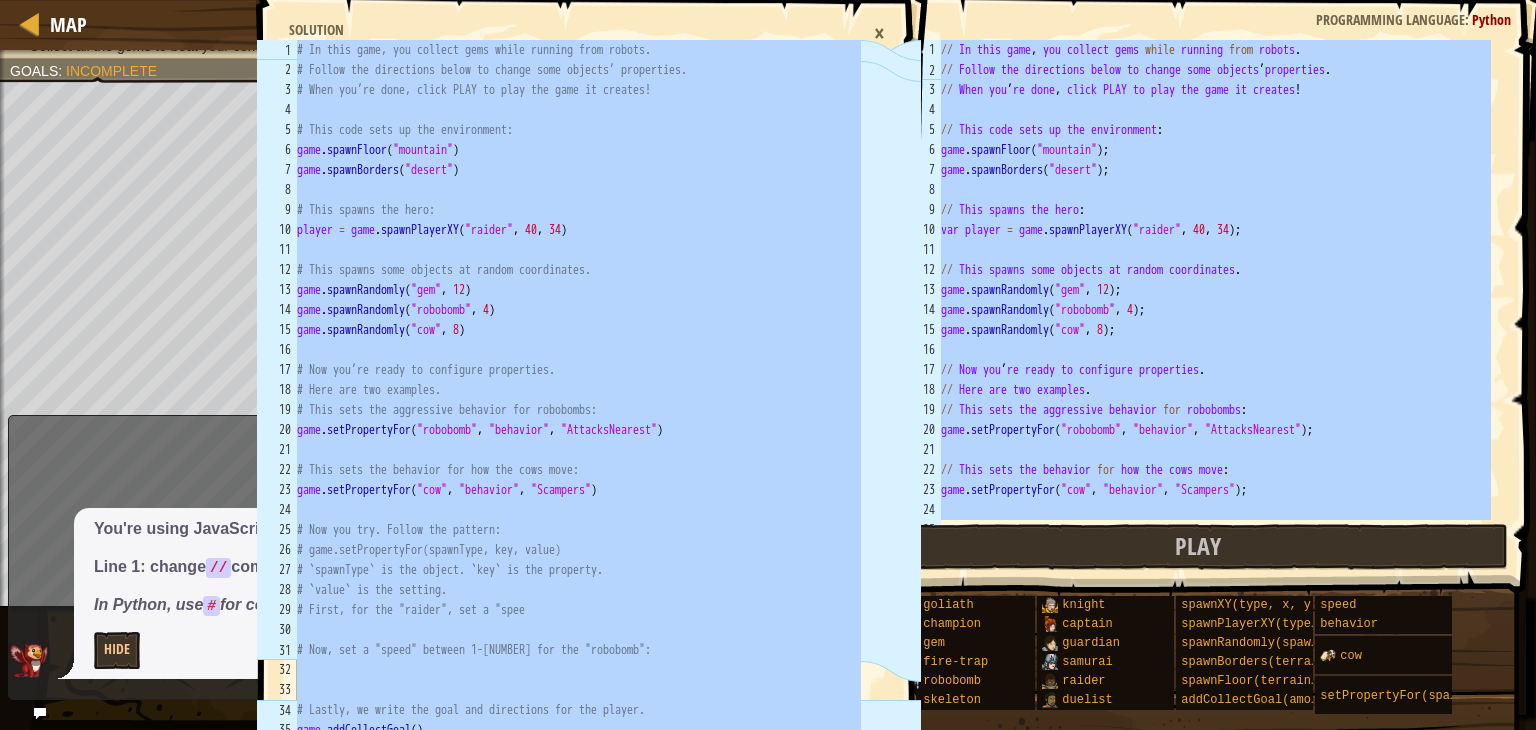paste 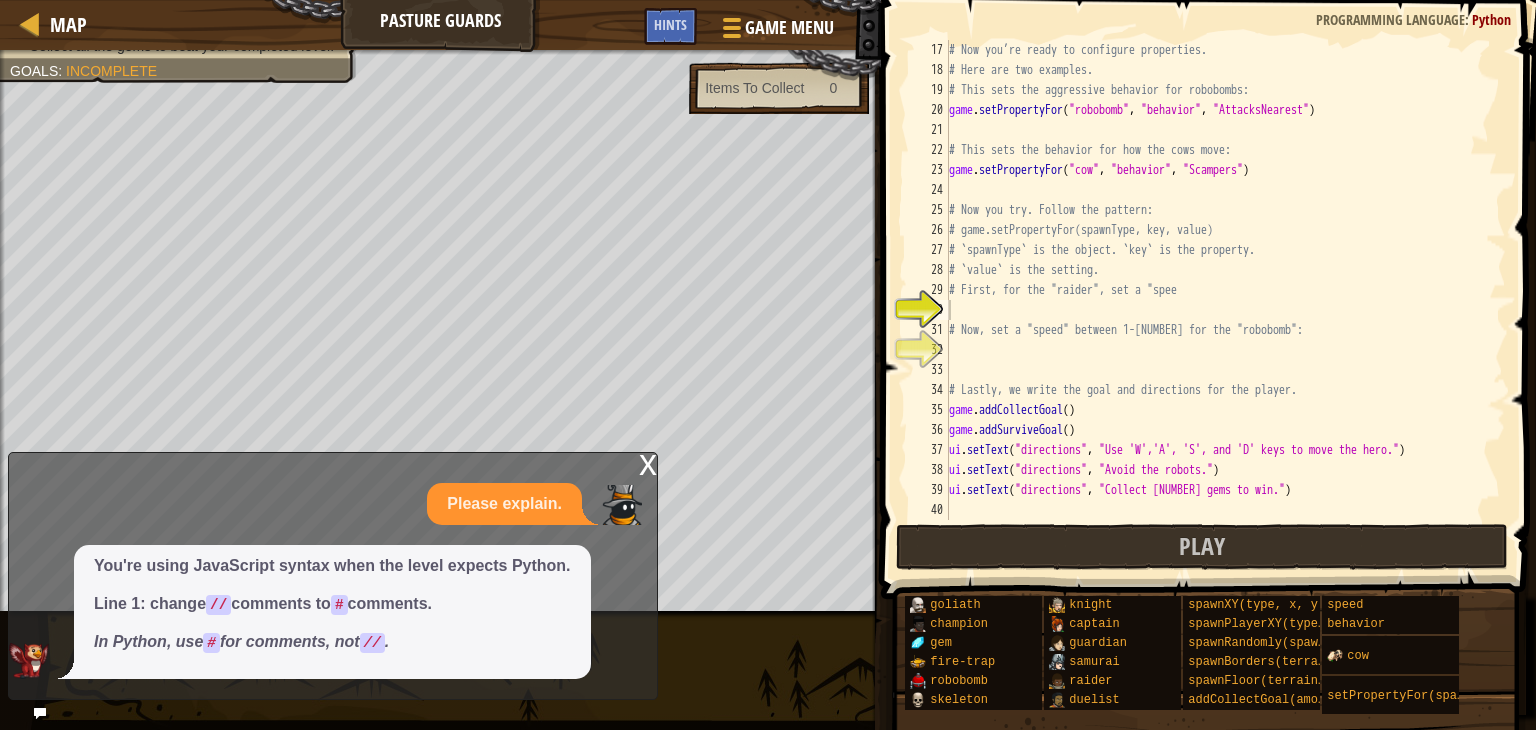 click on "x" at bounding box center [648, 463] 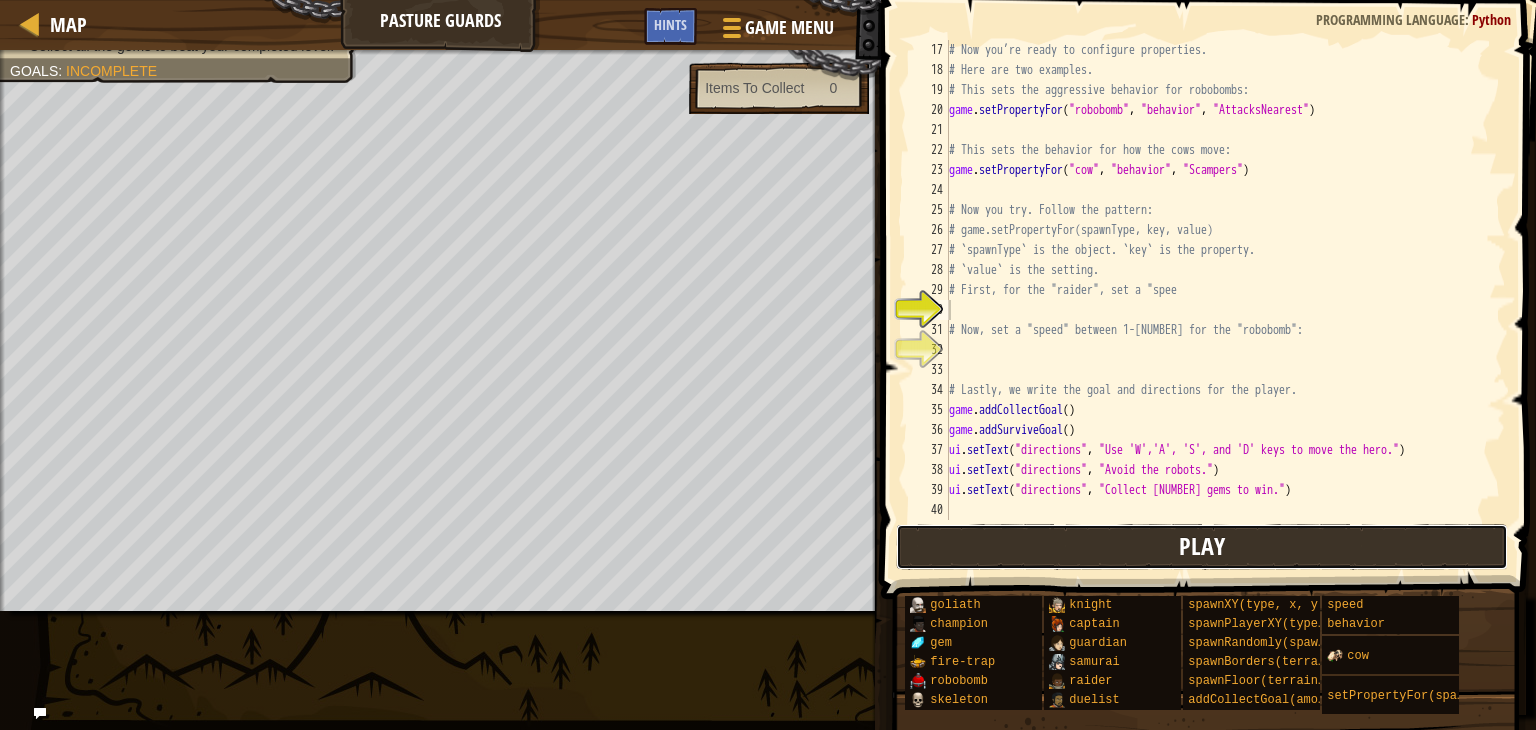 click on "Play" at bounding box center [1202, 546] 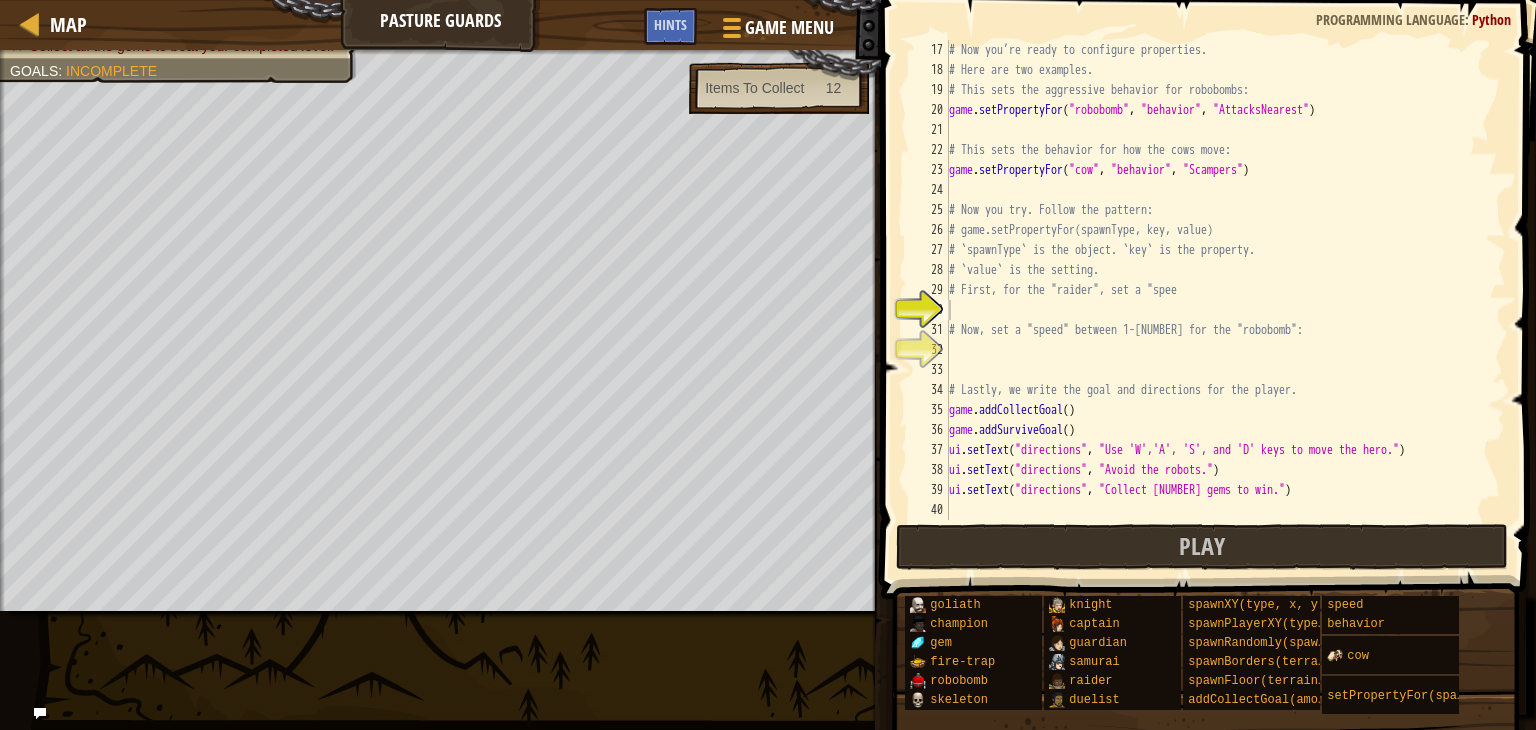 click on "# Now you’re ready to configure properties. # Here are two examples. # This sets the aggressive behavior for robobombs: game . setPropertyFor ( "robobomb" ,   "behavior" ,   "AttacksNearest" ) # This sets the behavior for how the cows move: game . setPropertyFor ( "cow" ,   "behavior" ,   "Scampers" ) # Now you try. Follow the pattern: # game.setPropertyFor(spawnType, key, value) # `spawnType` is the object. `key` is the property. # `value` is the setting. # First, for the "raider", set a "spee # Now, set a "speed" between 1-80 for the "robobomb": # Lastly, we write the goal and directions for the player. game . addCollectGoal ( ) game . addSurviveGoal ( ) ui . setText ( "directions" ,   "Use 'W','A', 'S', and 'D' keys to move the hero." ) ui . setText ( "directions" ,   "Avoid the robots." ) ui . setText ( "directions" ,   "Collect [NUMBER] gems to win." )" at bounding box center (1218, 300) 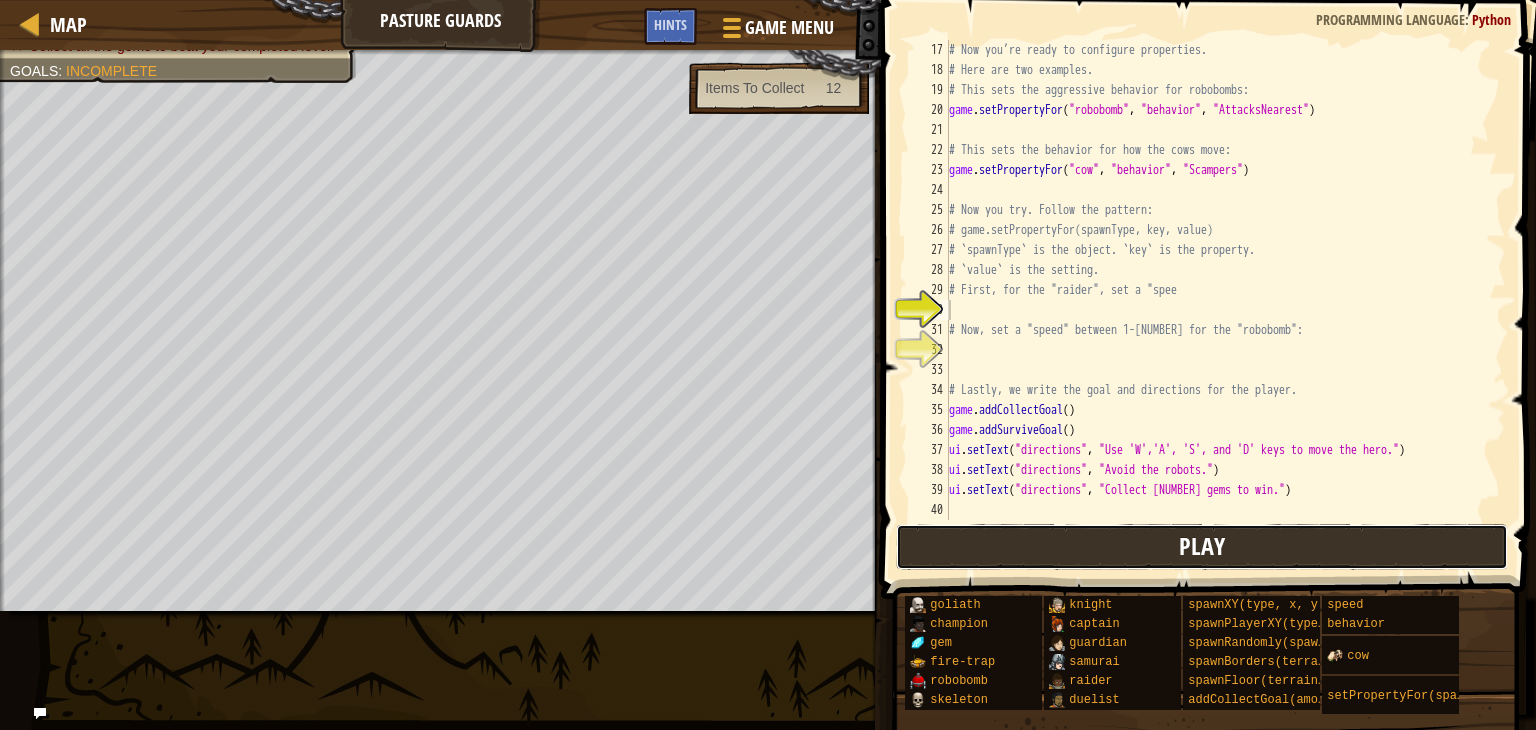 click on "Play" at bounding box center [1202, 547] 